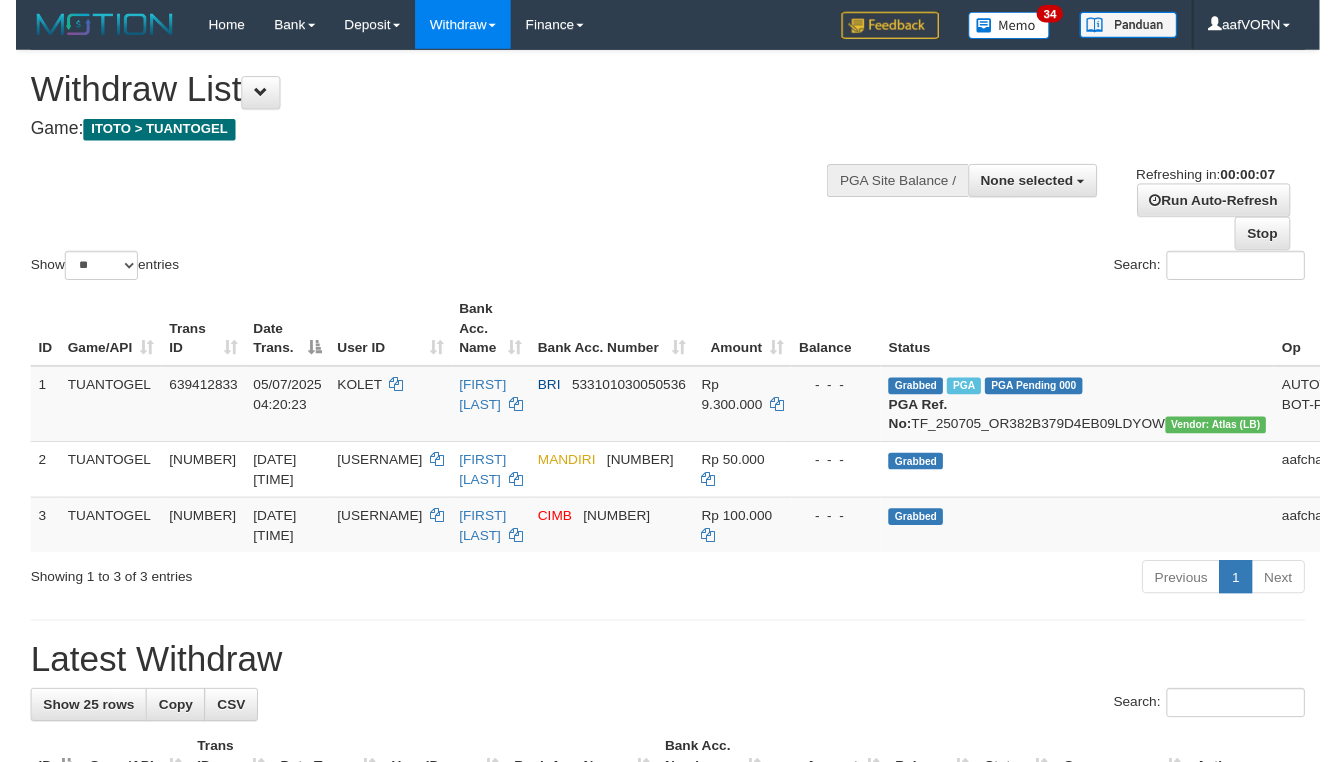 scroll, scrollTop: 0, scrollLeft: 0, axis: both 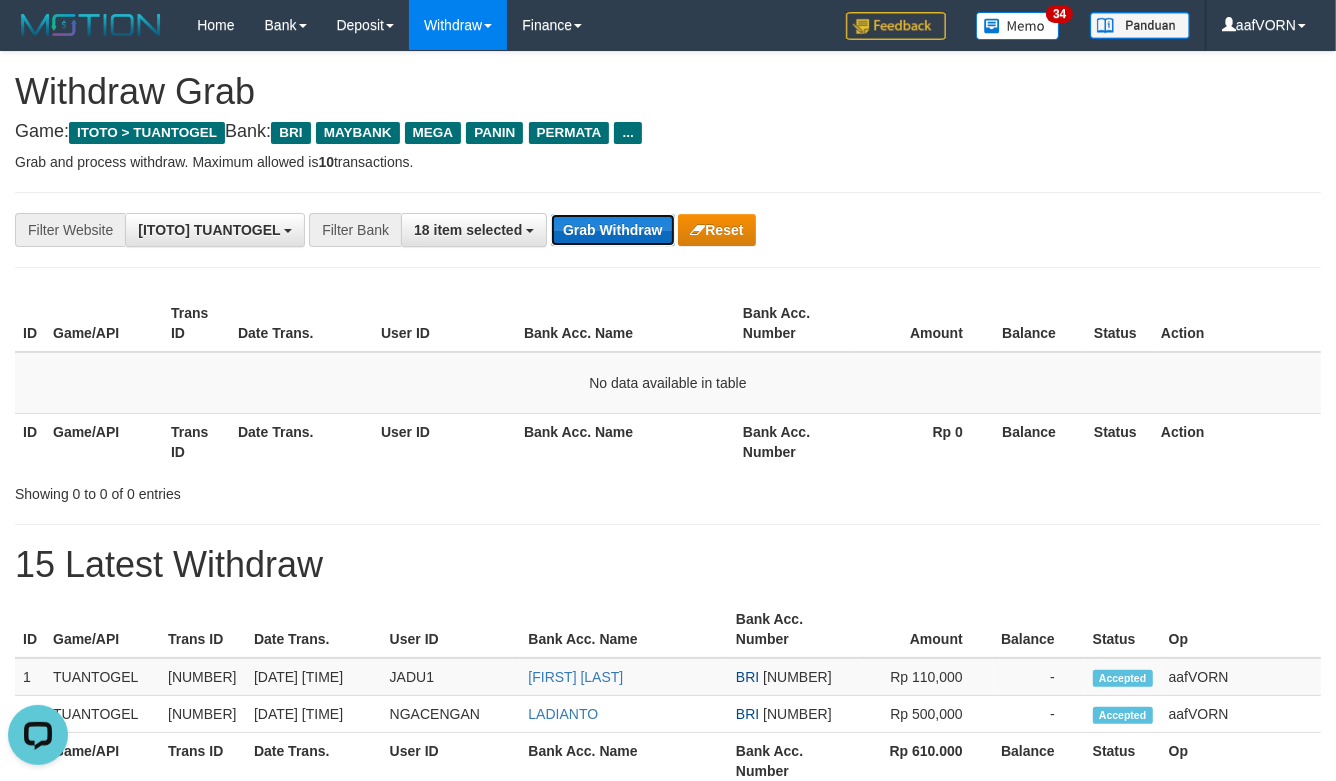 click on "Grab Withdraw" at bounding box center [612, 230] 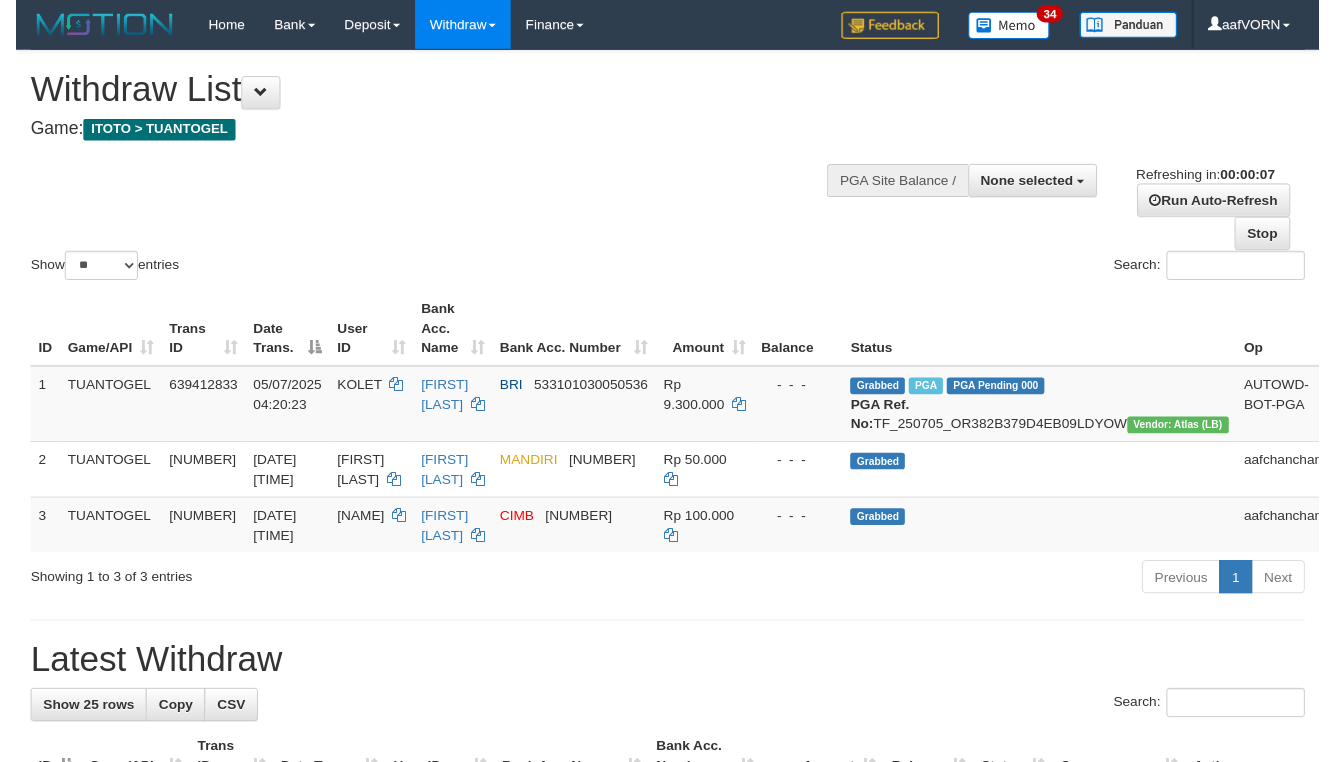scroll, scrollTop: 0, scrollLeft: 0, axis: both 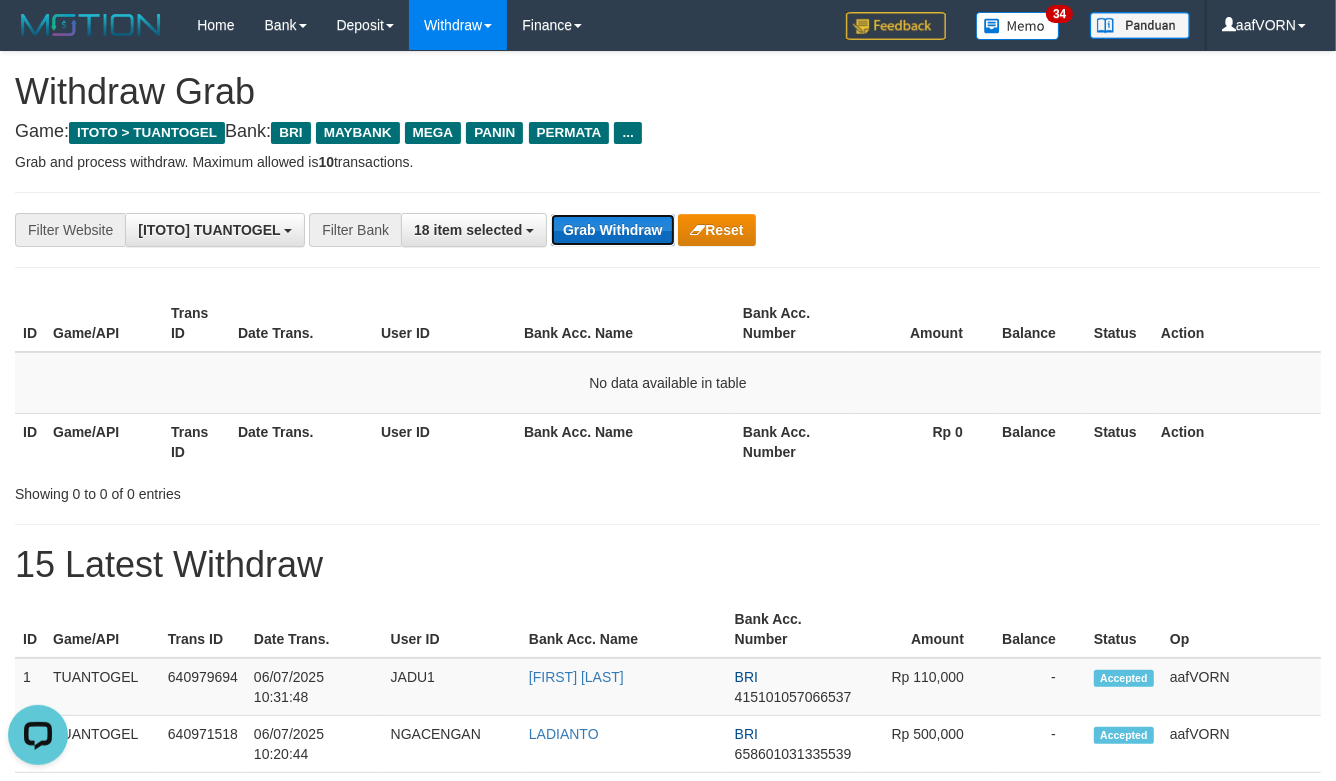 click on "Grab Withdraw" at bounding box center [612, 230] 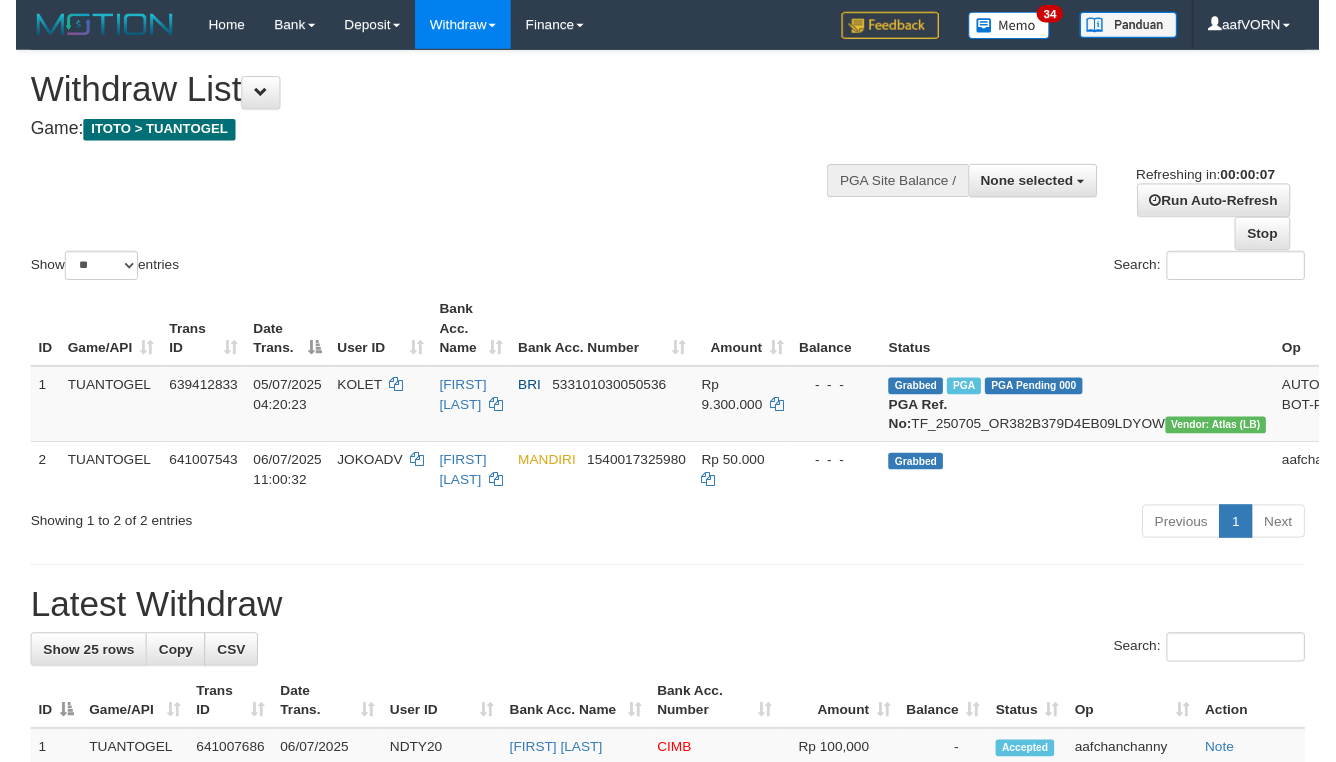 scroll, scrollTop: 0, scrollLeft: 0, axis: both 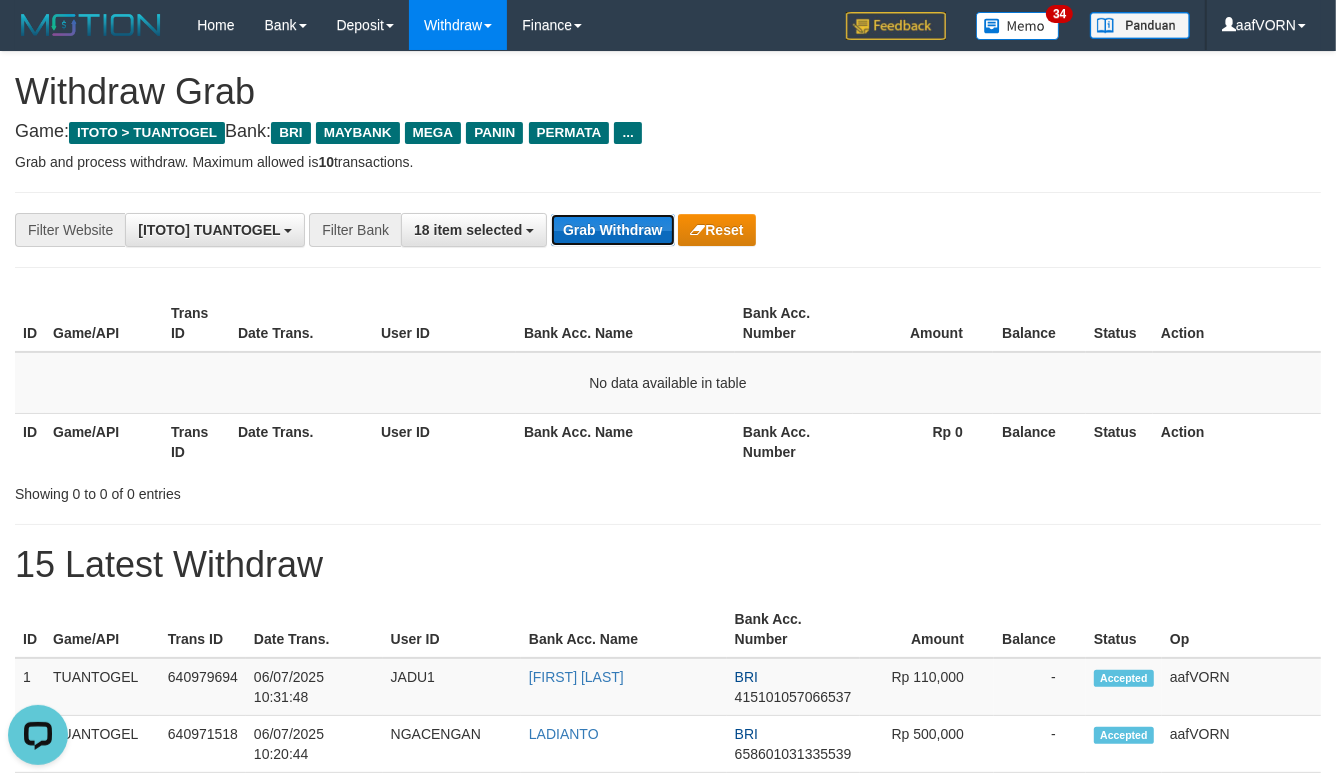 click on "Grab Withdraw" at bounding box center [612, 230] 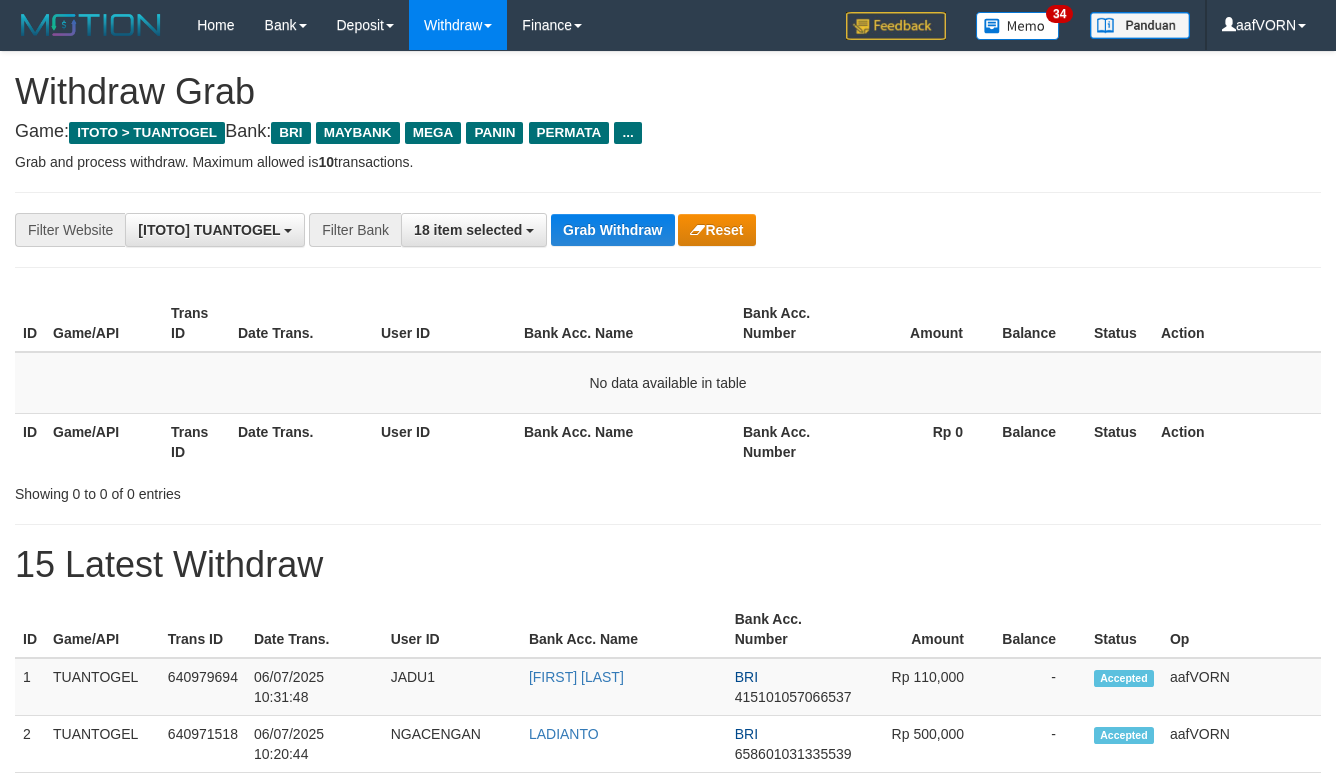 scroll, scrollTop: 0, scrollLeft: 0, axis: both 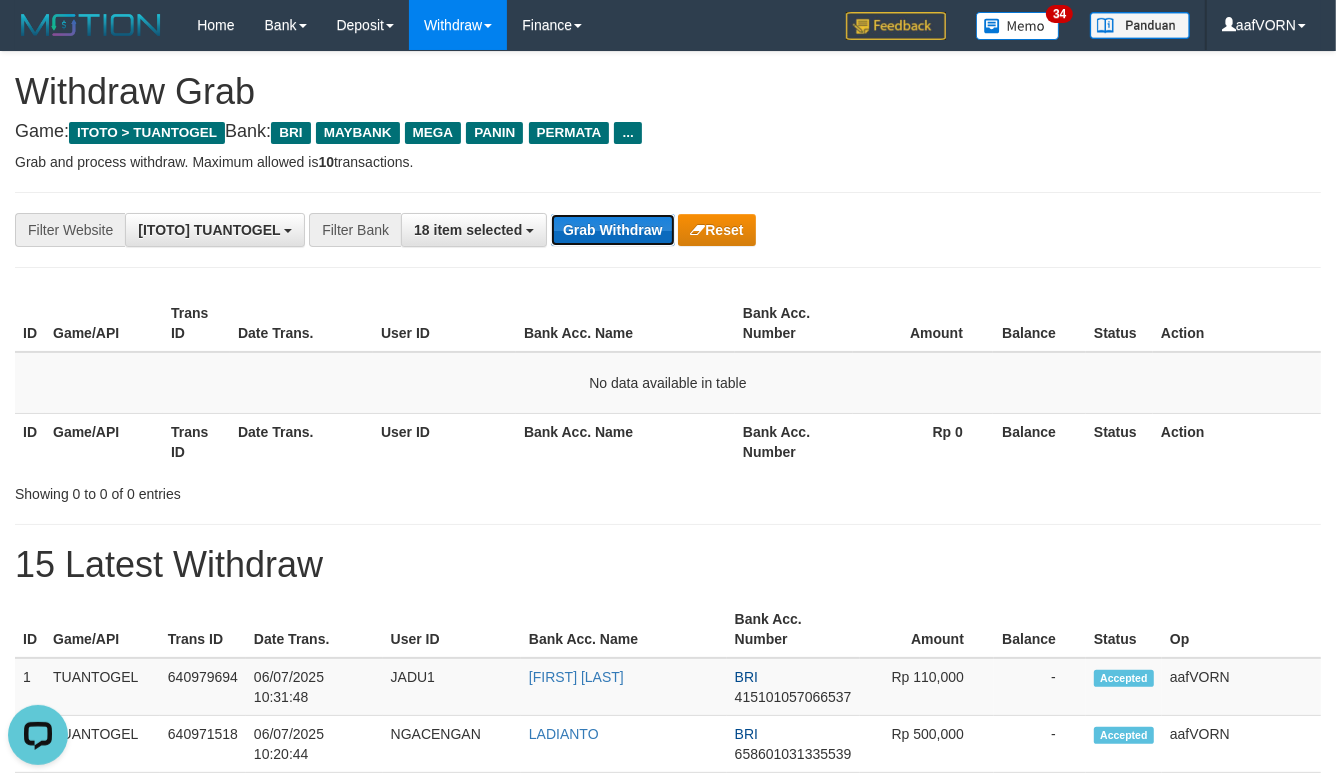 click on "Grab Withdraw" at bounding box center (612, 230) 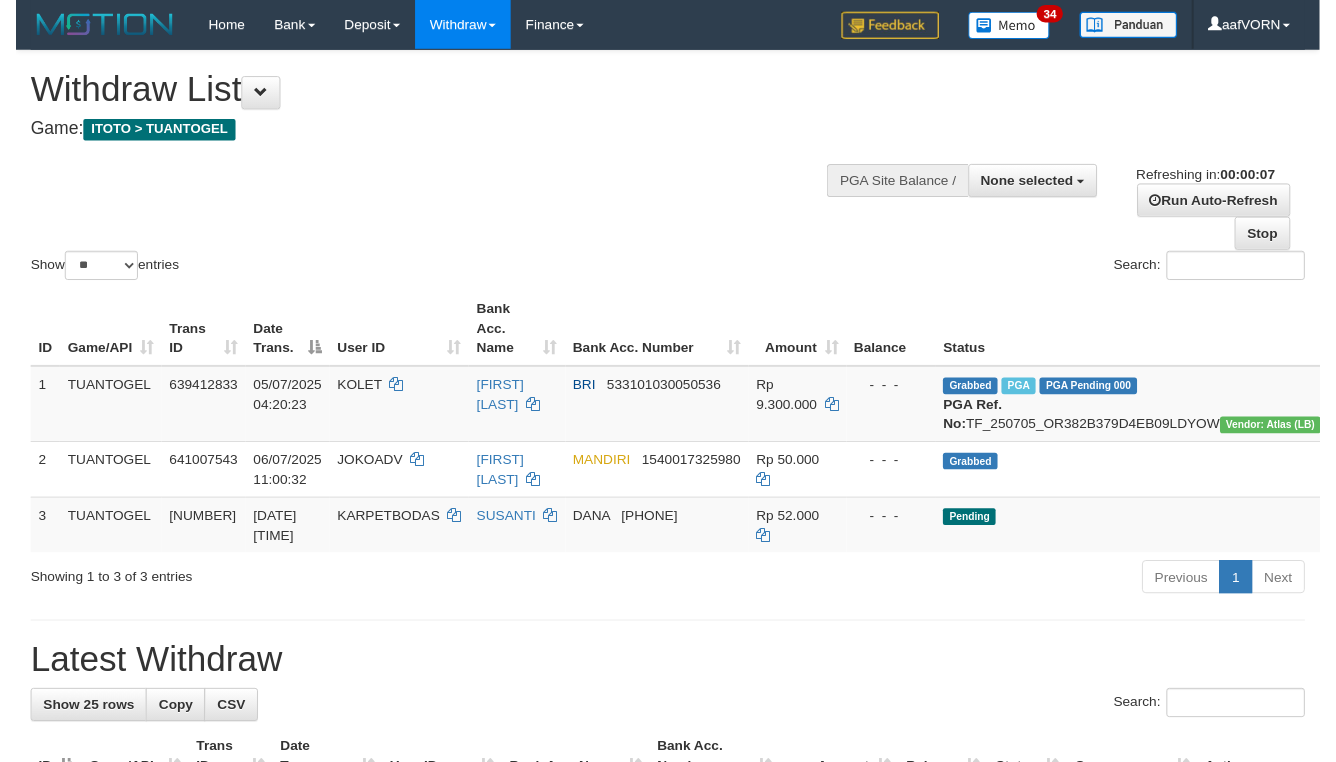 scroll, scrollTop: 0, scrollLeft: 0, axis: both 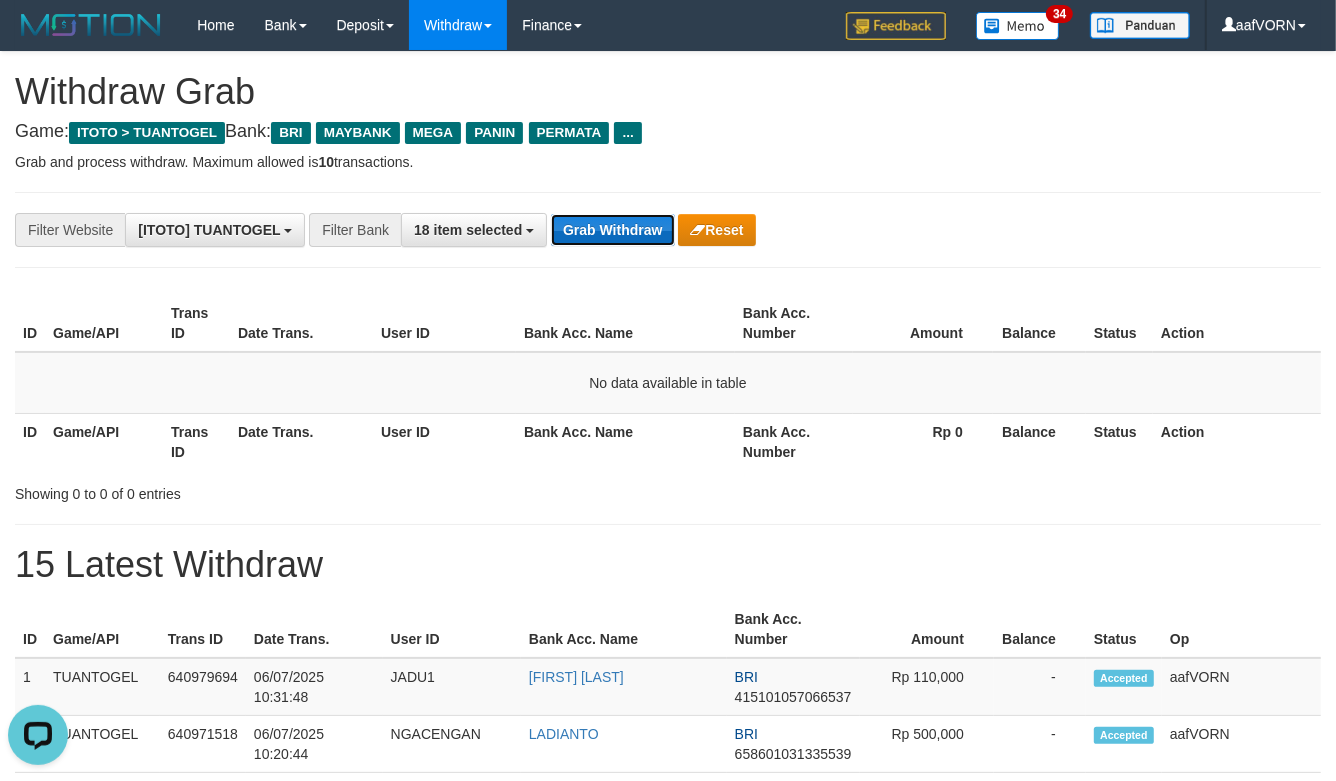 click on "Grab Withdraw" at bounding box center [612, 230] 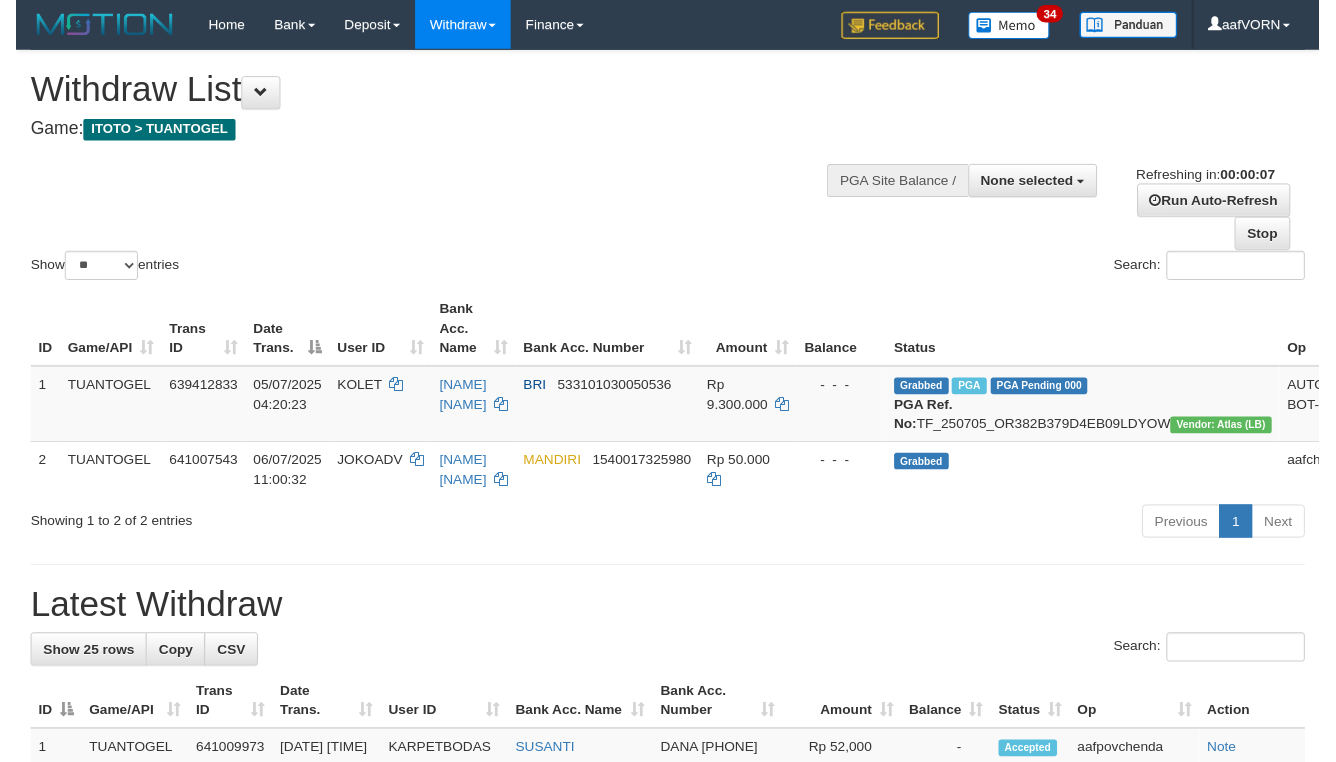 scroll, scrollTop: 0, scrollLeft: 0, axis: both 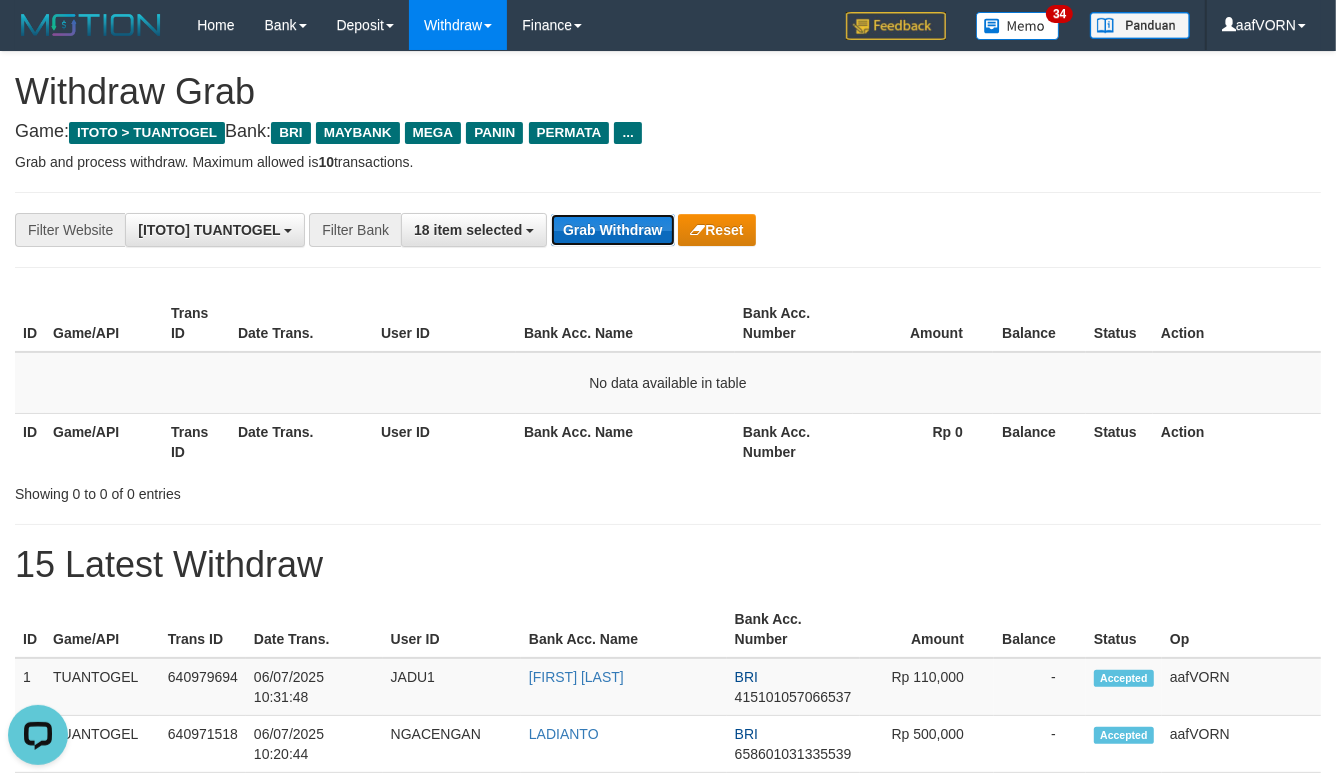 click on "Grab Withdraw" at bounding box center [612, 230] 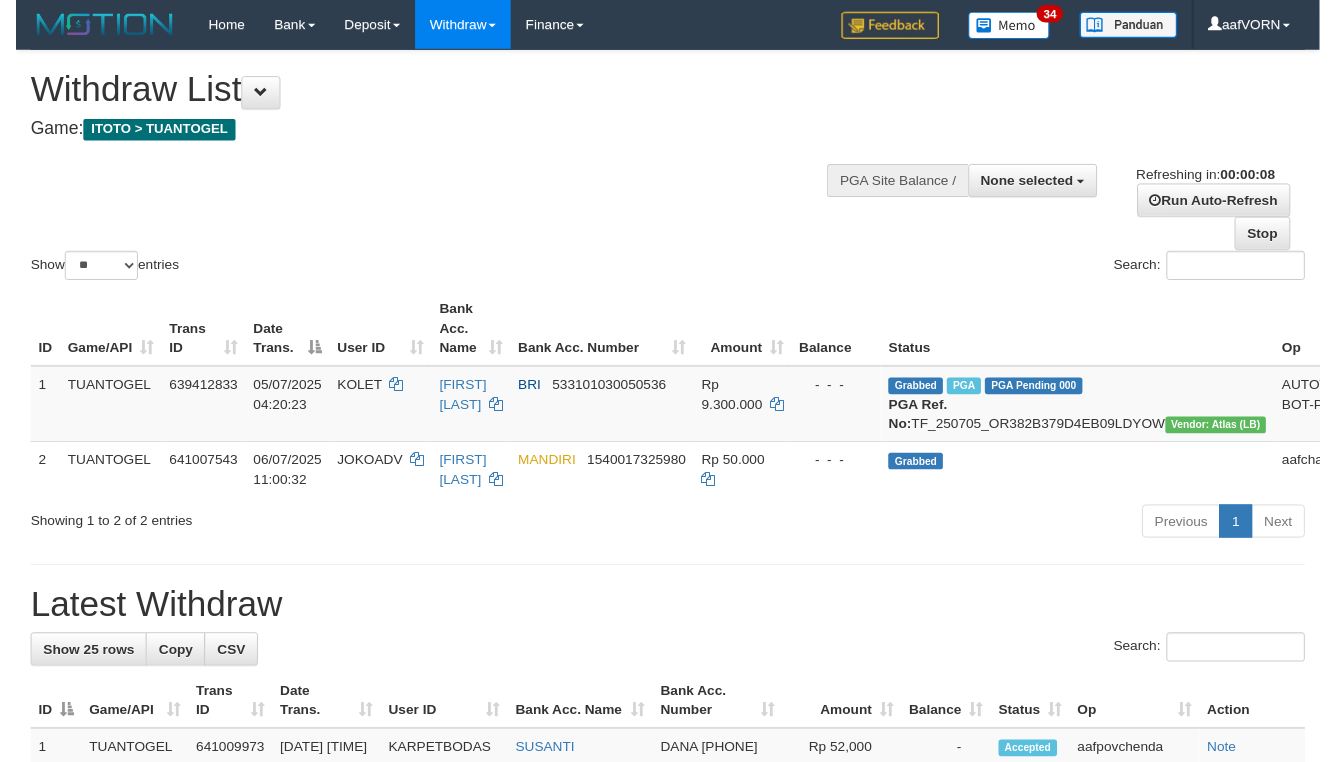 scroll, scrollTop: 0, scrollLeft: 0, axis: both 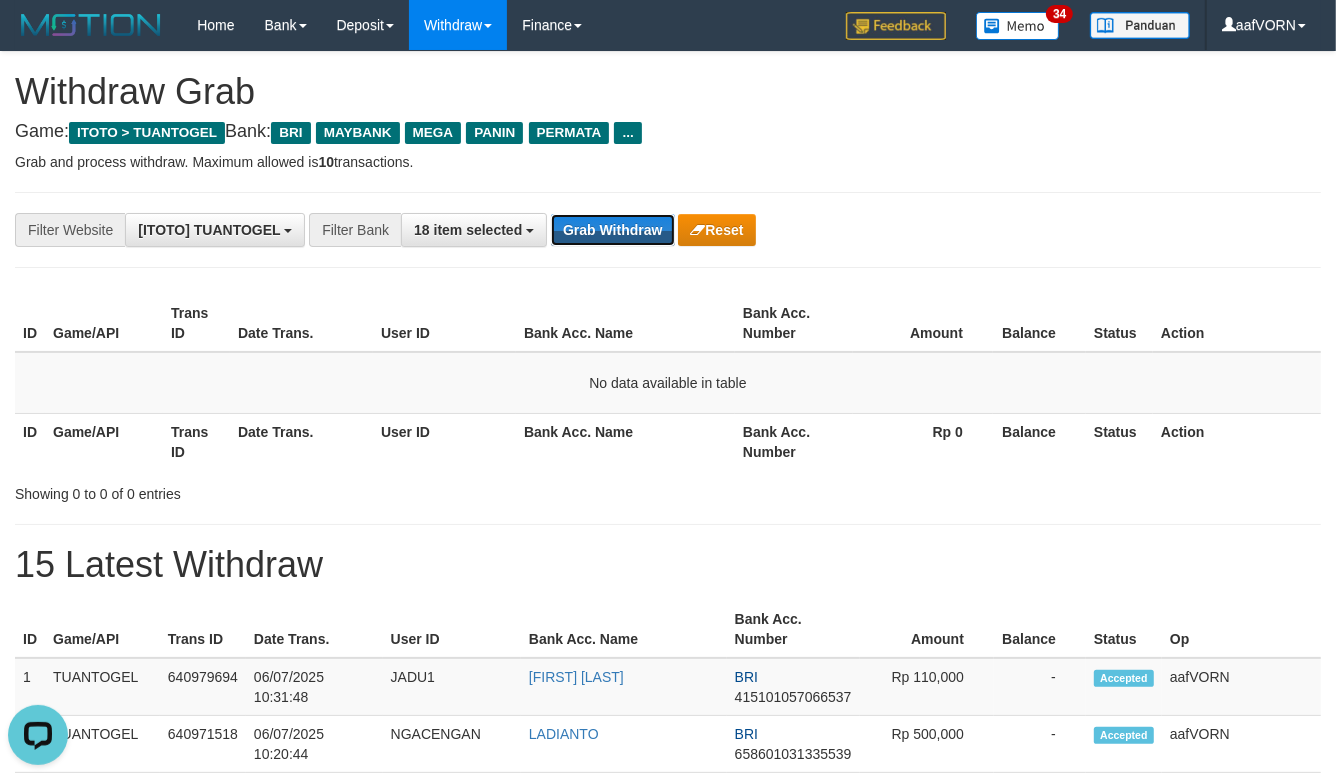 click on "Grab Withdraw" at bounding box center (612, 230) 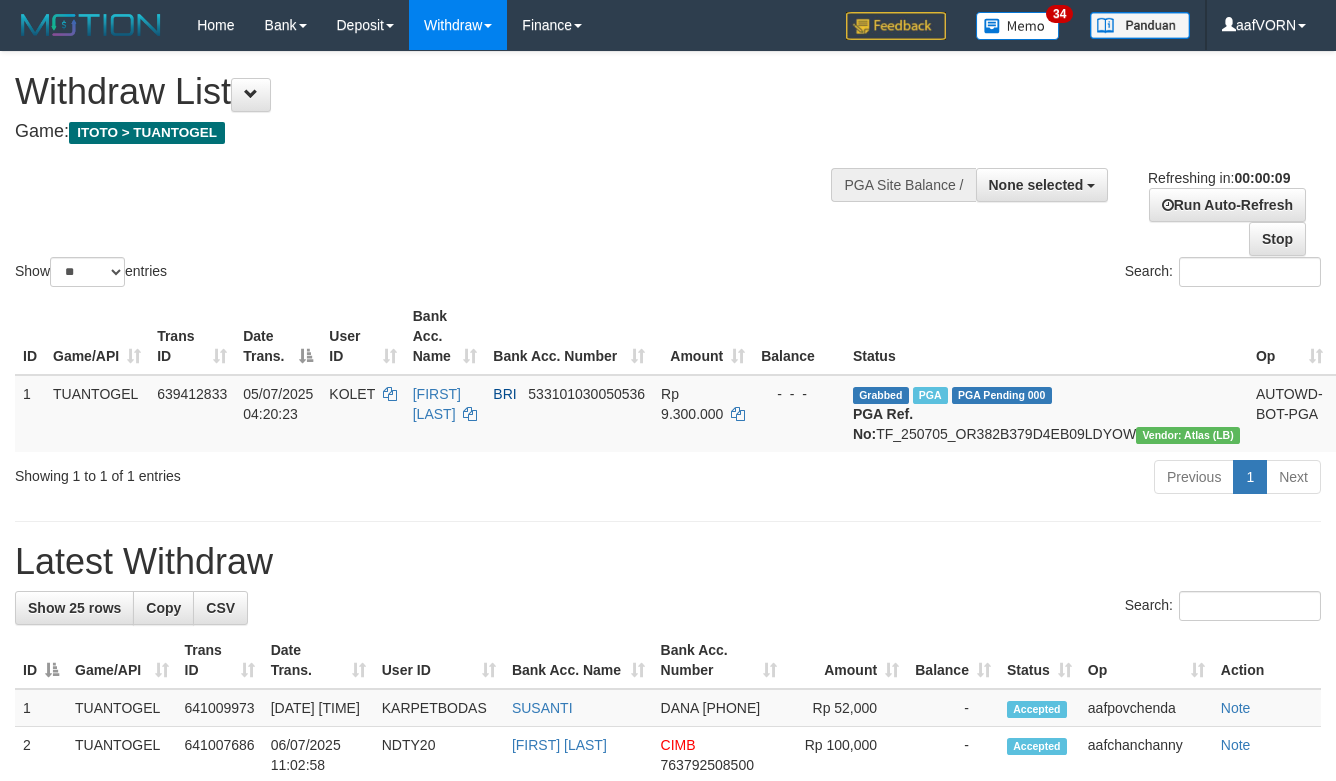 scroll, scrollTop: 0, scrollLeft: 0, axis: both 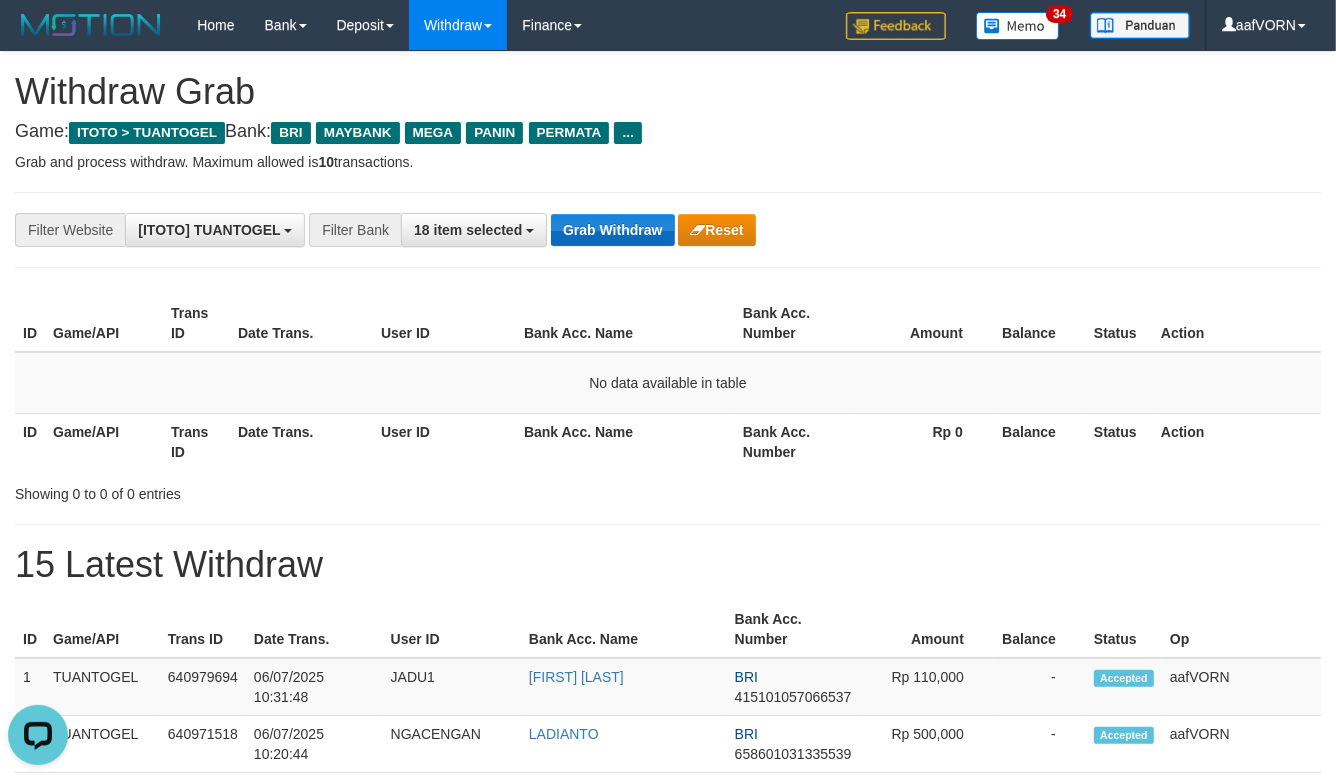 click on "Grab Withdraw" at bounding box center (612, 230) 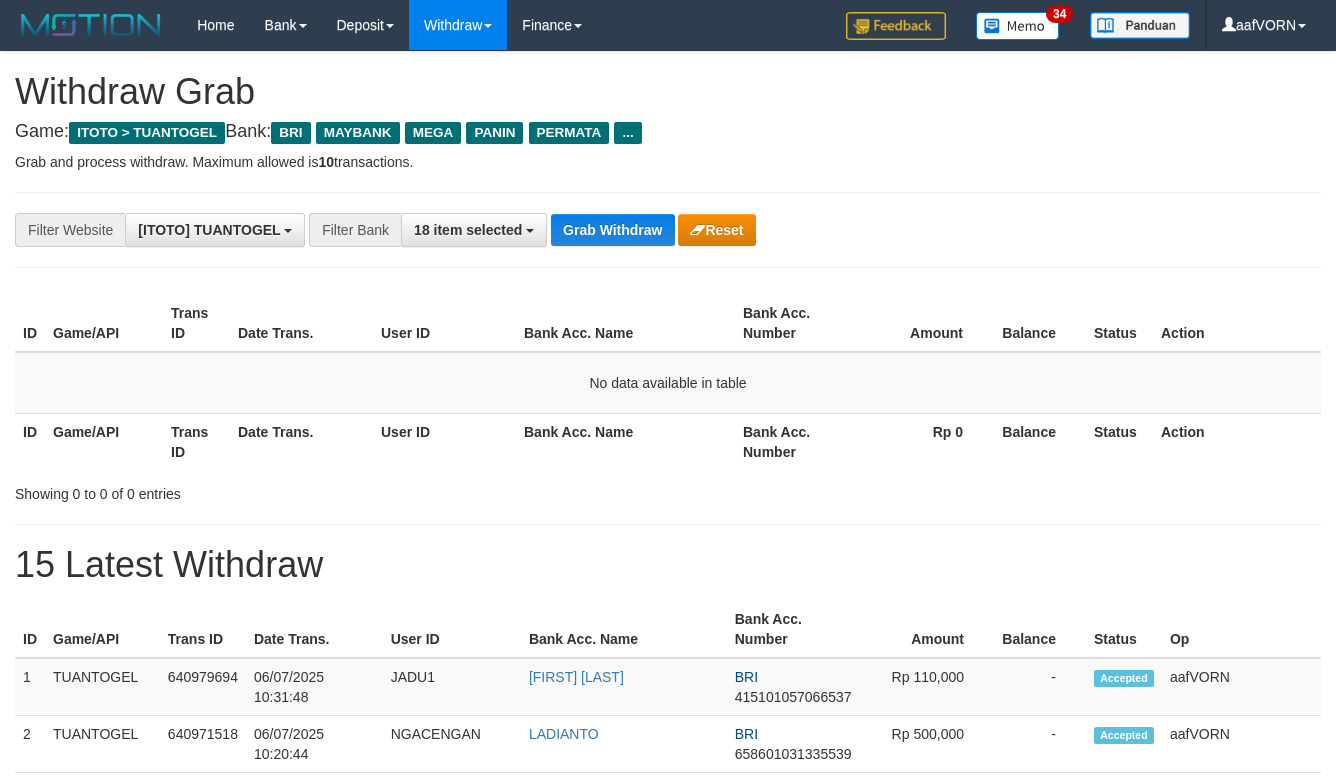 scroll, scrollTop: 0, scrollLeft: 0, axis: both 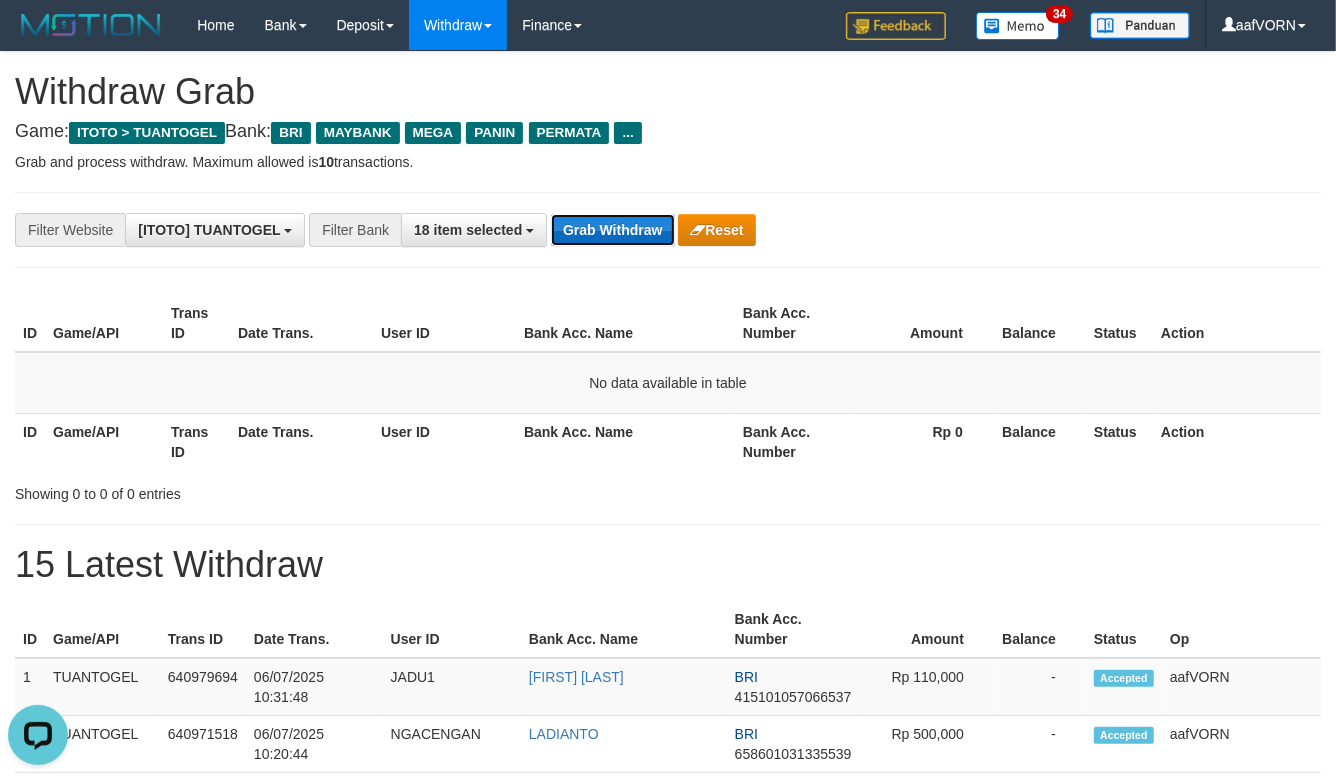 click on "Grab Withdraw" at bounding box center (612, 230) 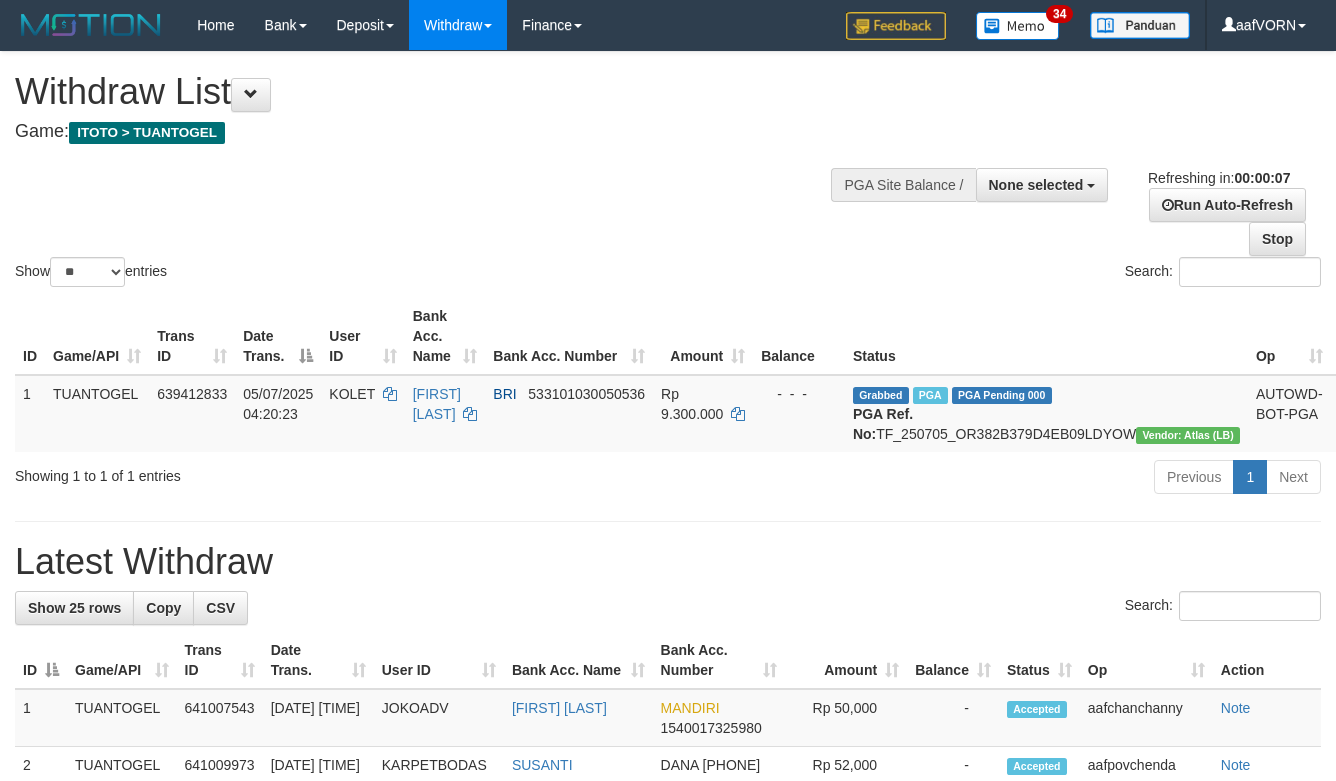 scroll, scrollTop: 0, scrollLeft: 0, axis: both 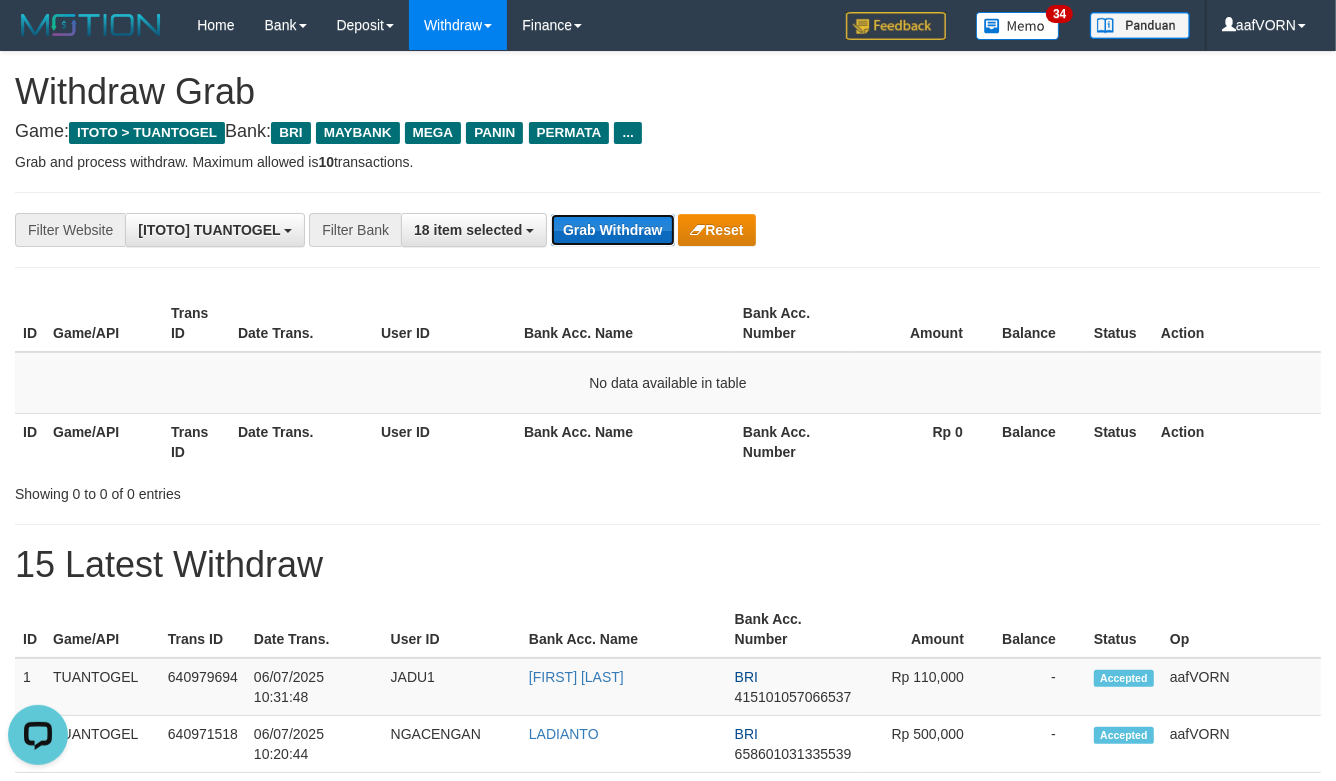 click on "Grab Withdraw" at bounding box center (612, 230) 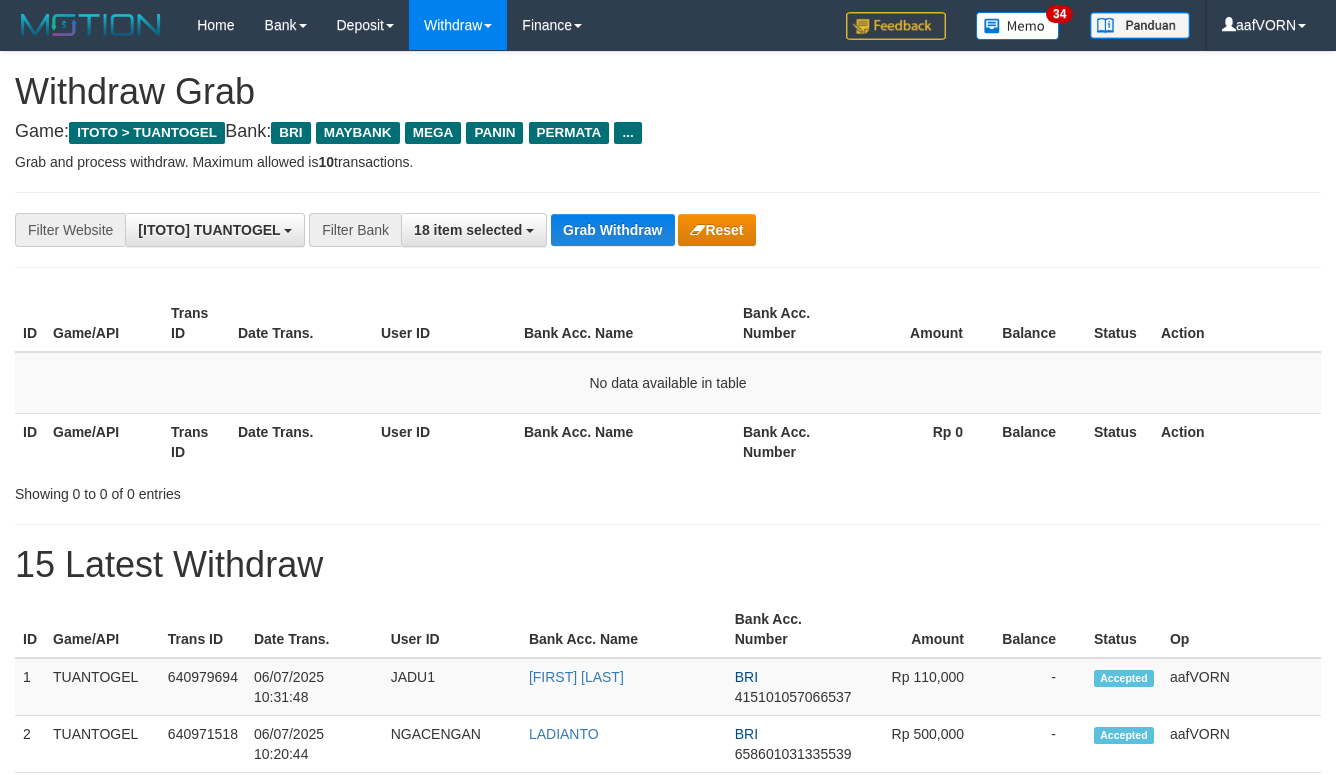scroll, scrollTop: 0, scrollLeft: 0, axis: both 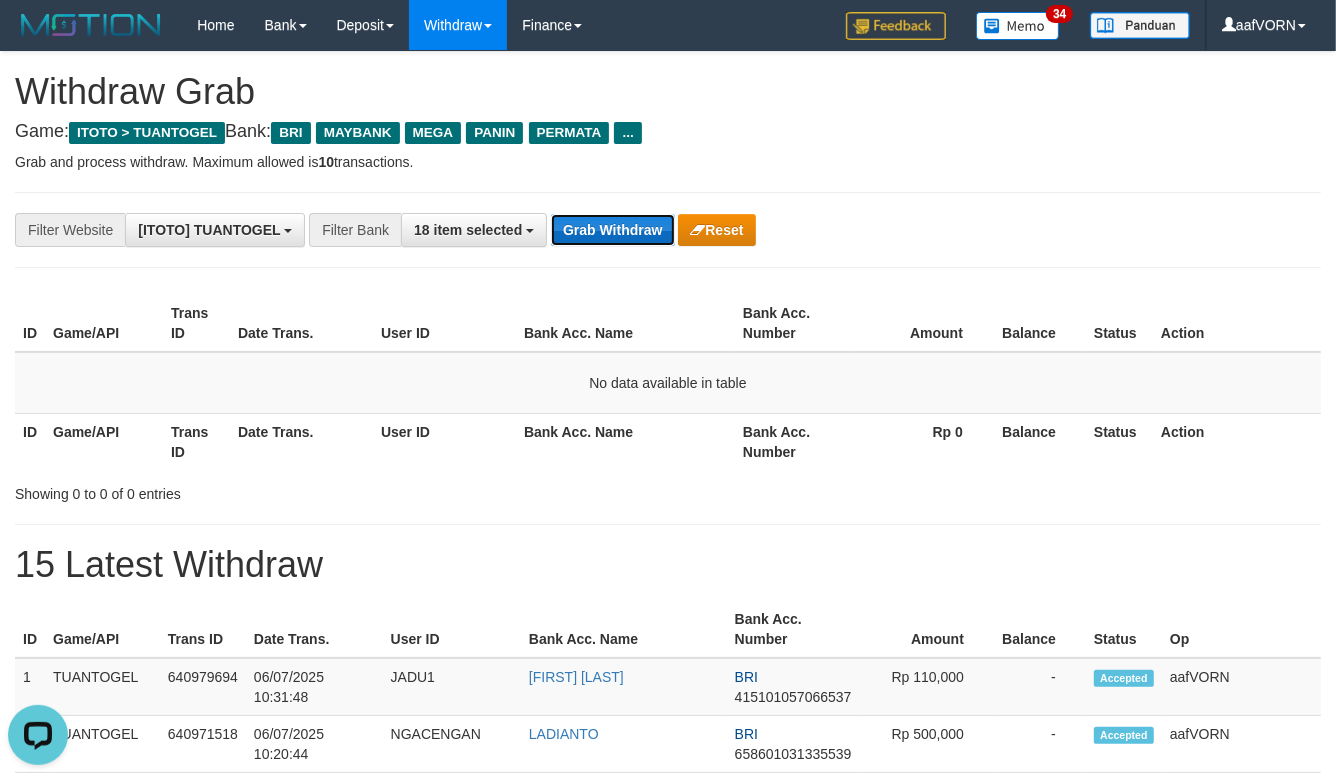 click on "Grab Withdraw" at bounding box center (612, 230) 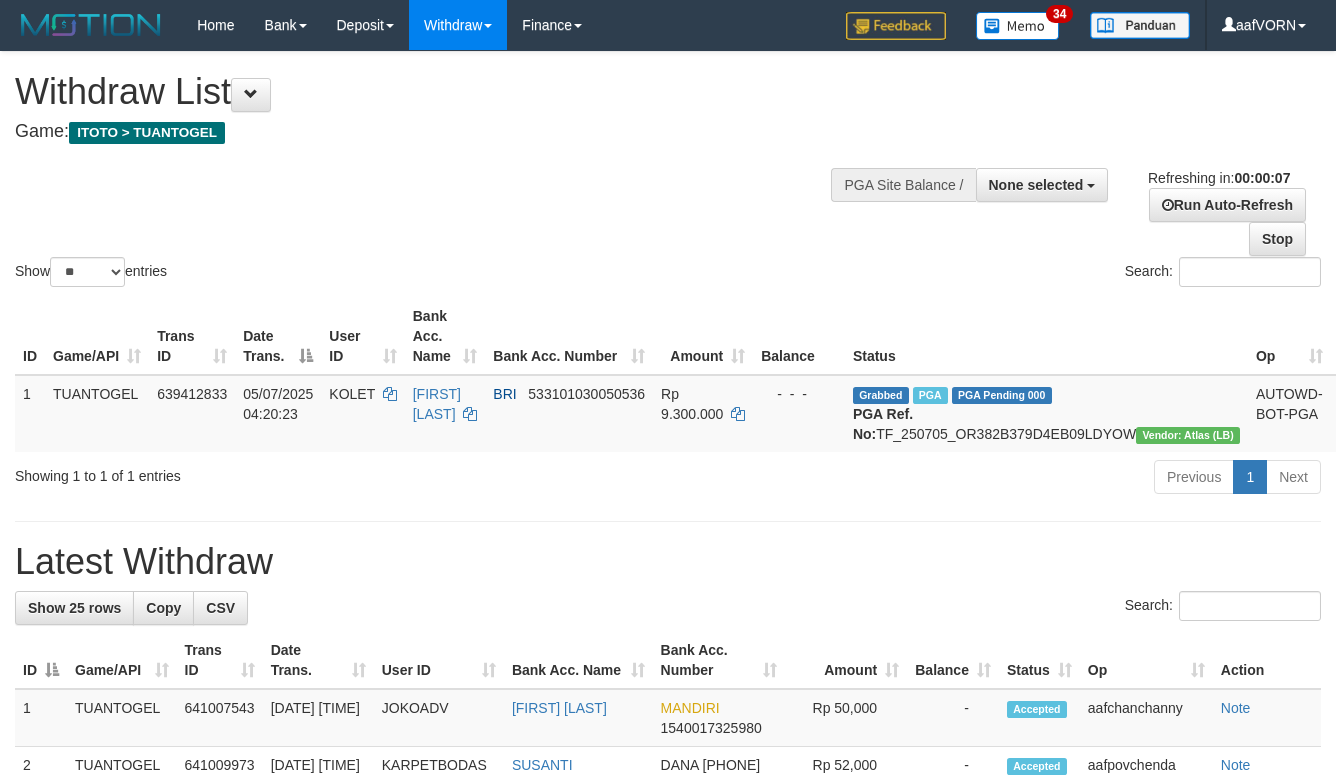scroll, scrollTop: 0, scrollLeft: 0, axis: both 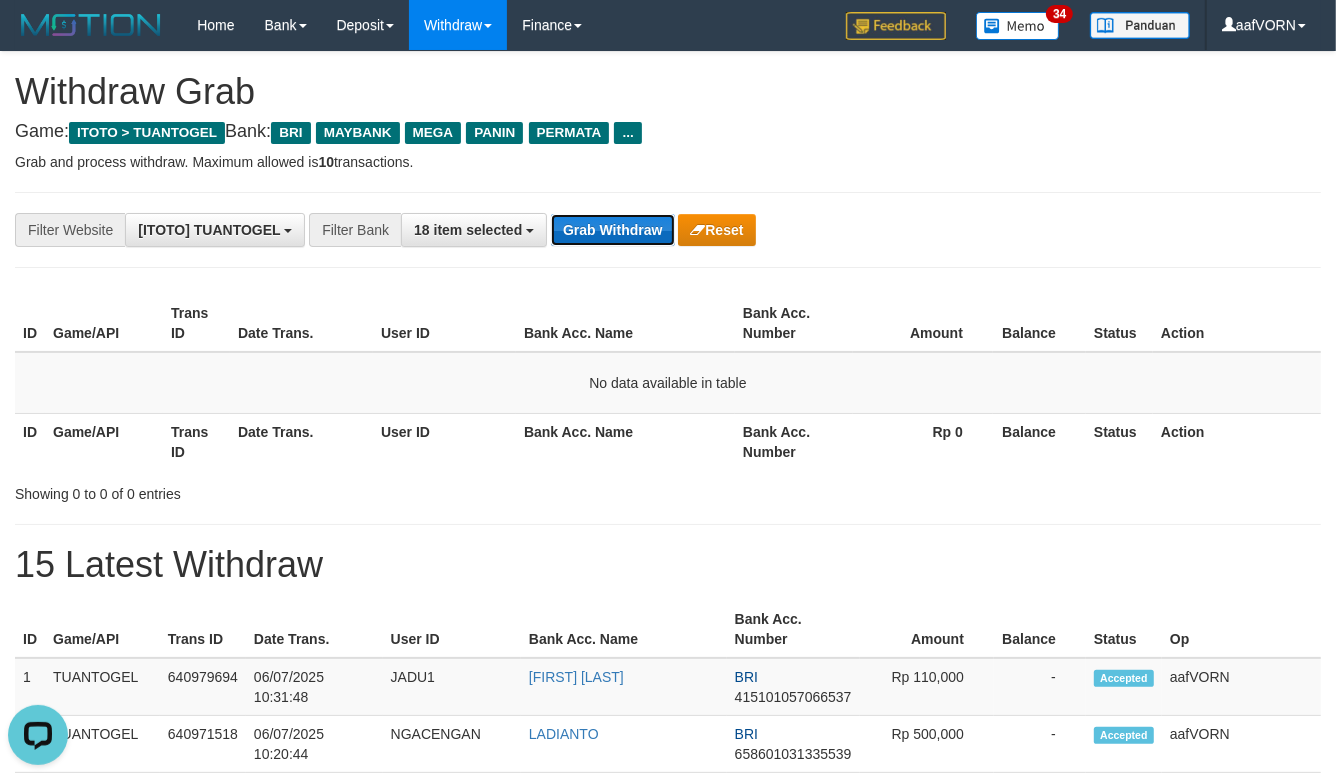 click on "Grab Withdraw" at bounding box center [612, 230] 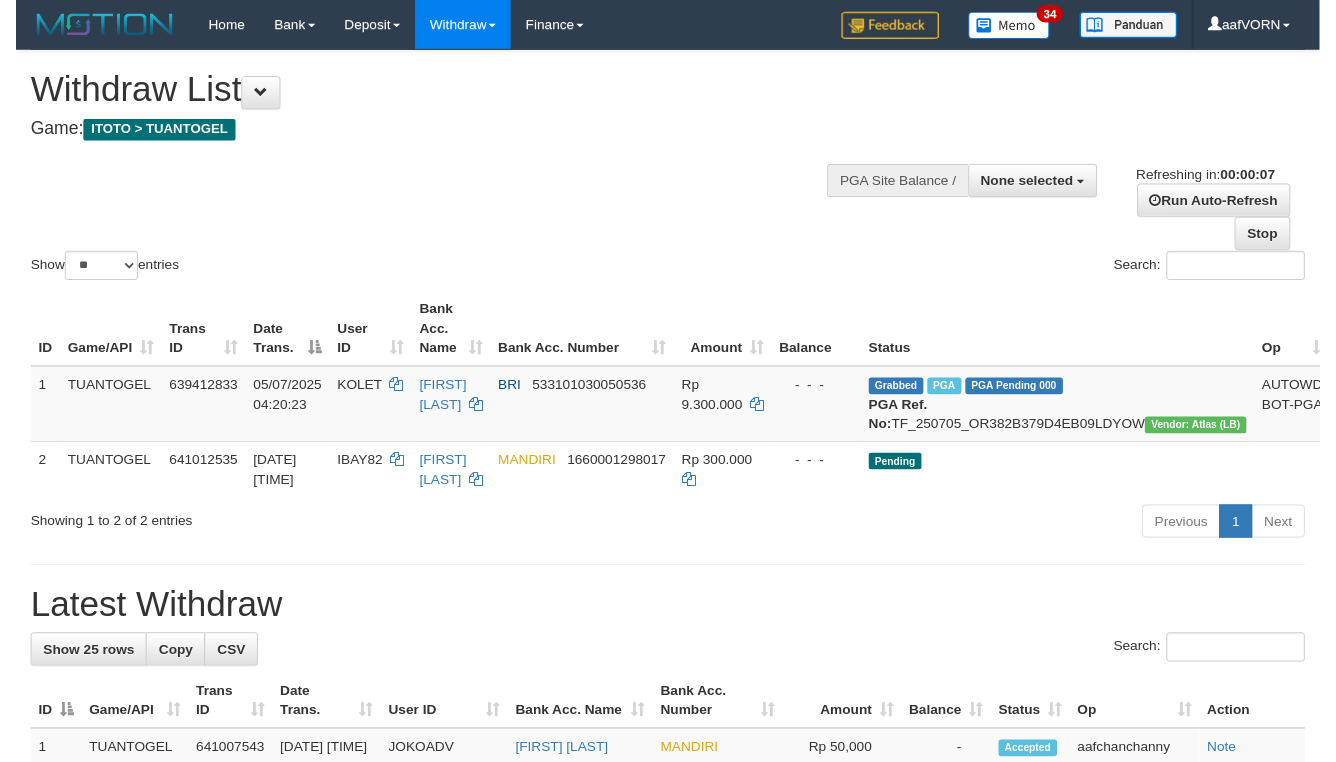 scroll, scrollTop: 0, scrollLeft: 0, axis: both 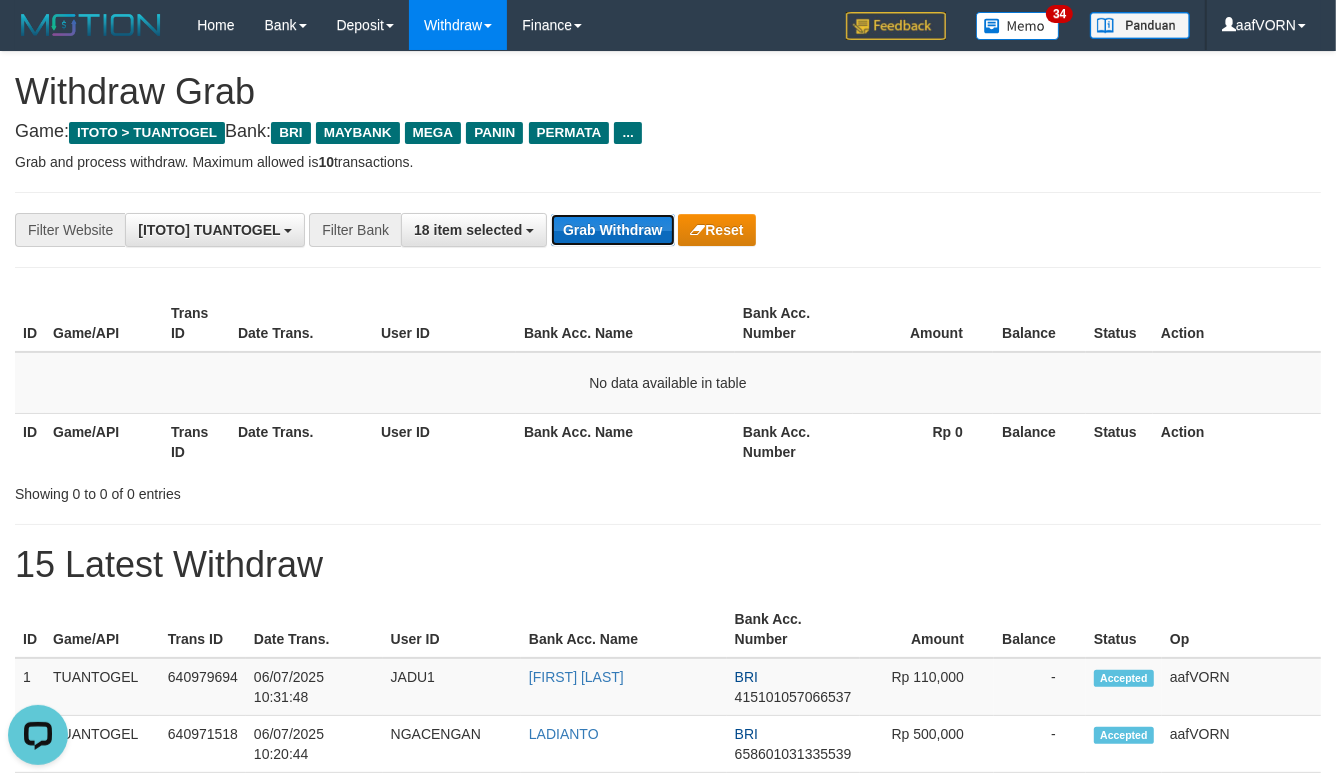 drag, startPoint x: 0, startPoint y: 0, endPoint x: 618, endPoint y: 223, distance: 657.00305 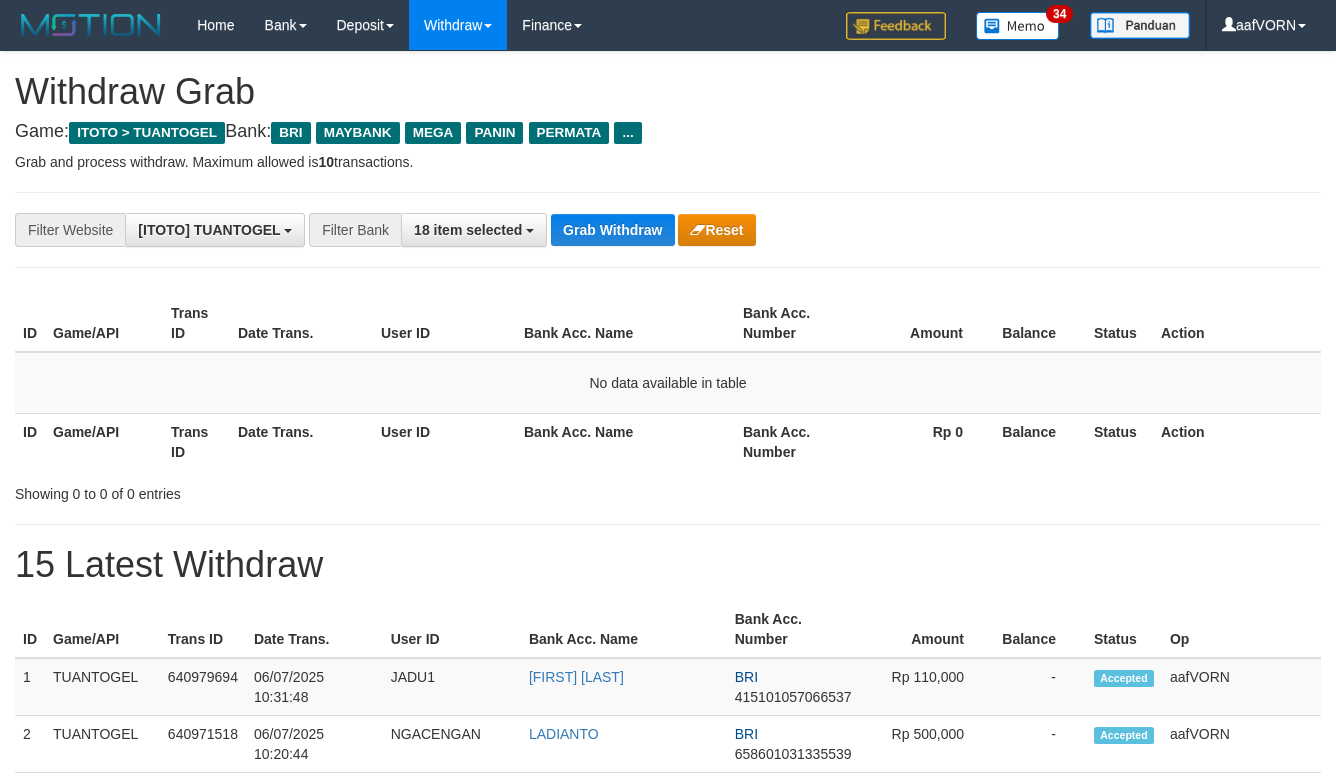scroll, scrollTop: 0, scrollLeft: 0, axis: both 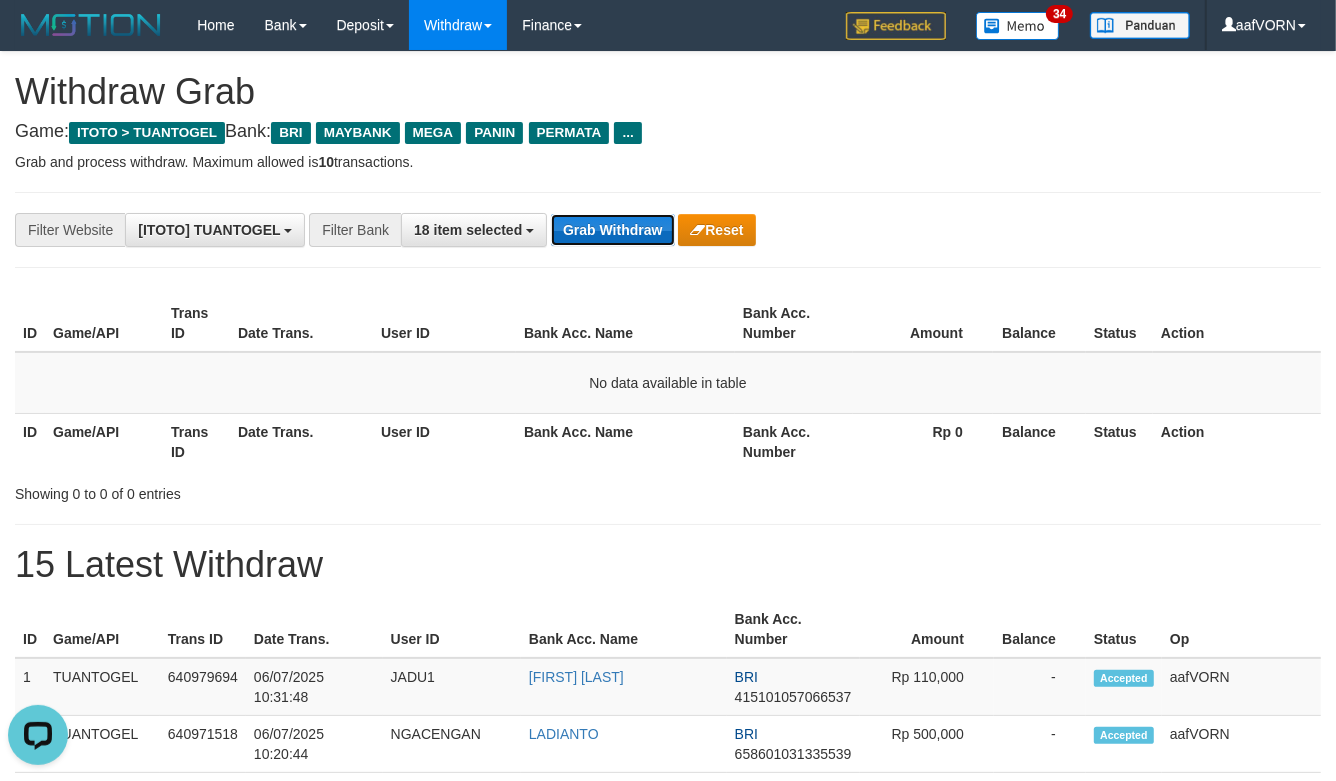 click on "Grab Withdraw" at bounding box center [612, 230] 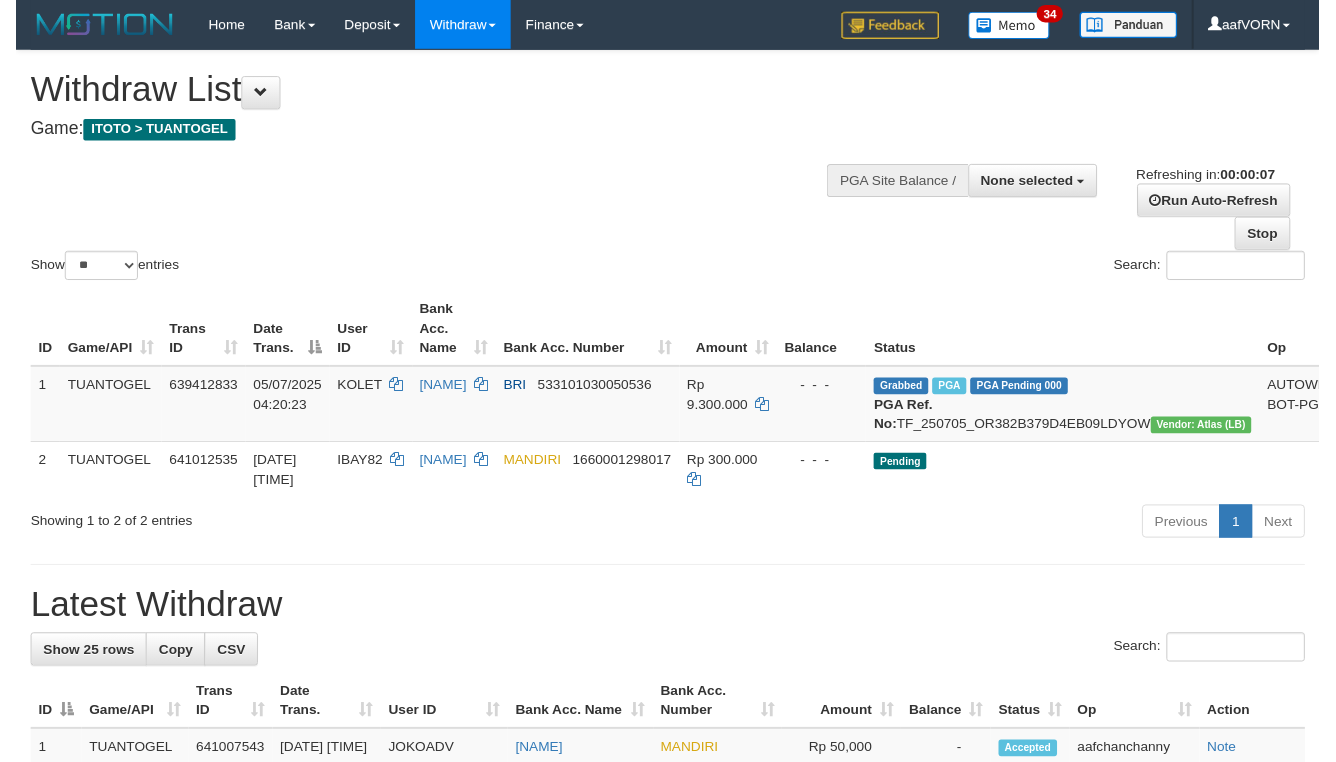 scroll, scrollTop: 0, scrollLeft: 0, axis: both 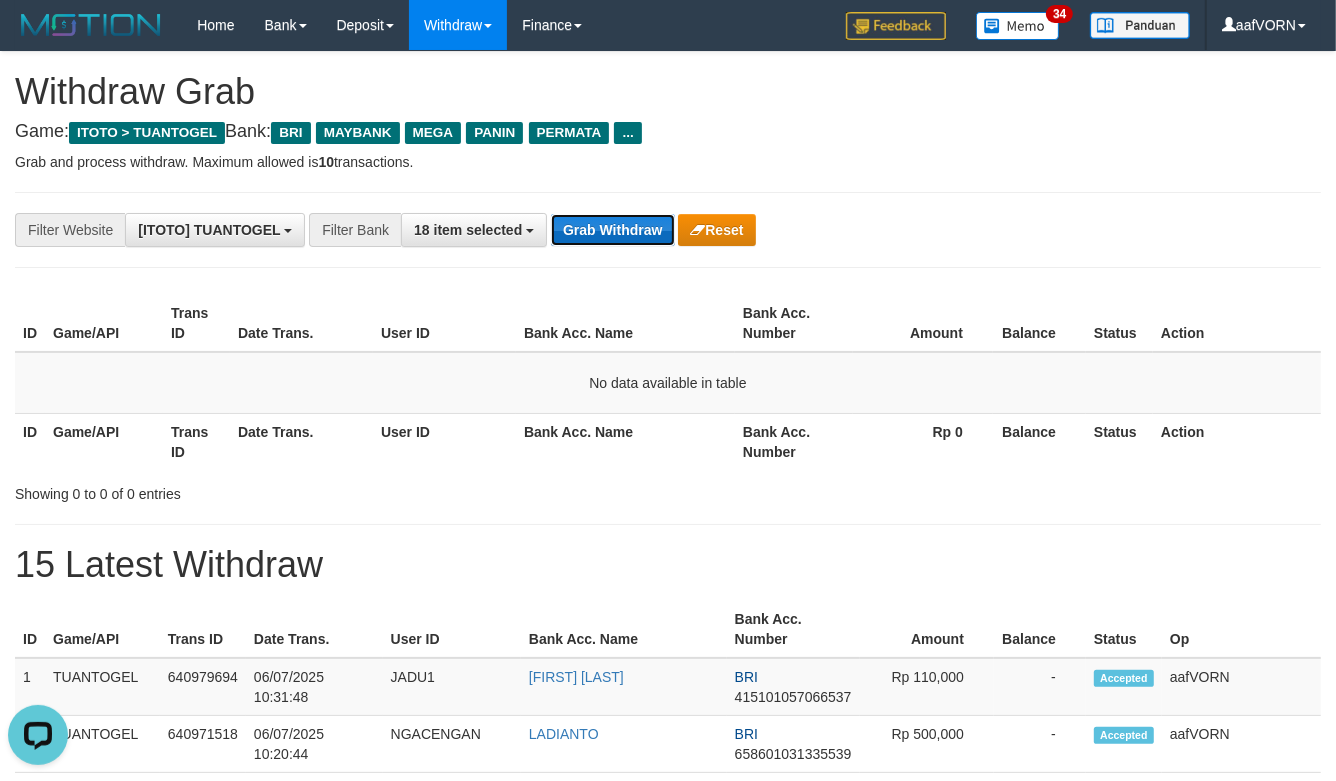 click on "Grab Withdraw" at bounding box center (612, 230) 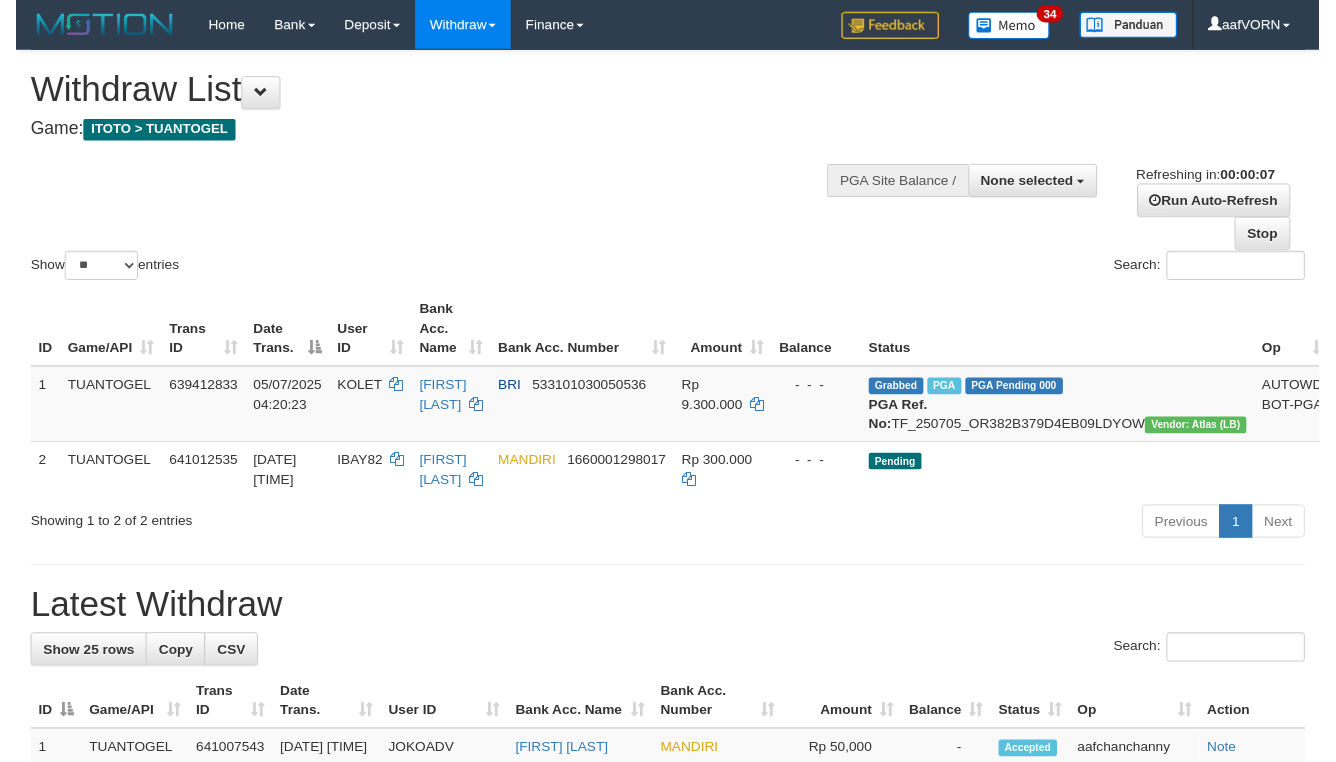 scroll, scrollTop: 0, scrollLeft: 0, axis: both 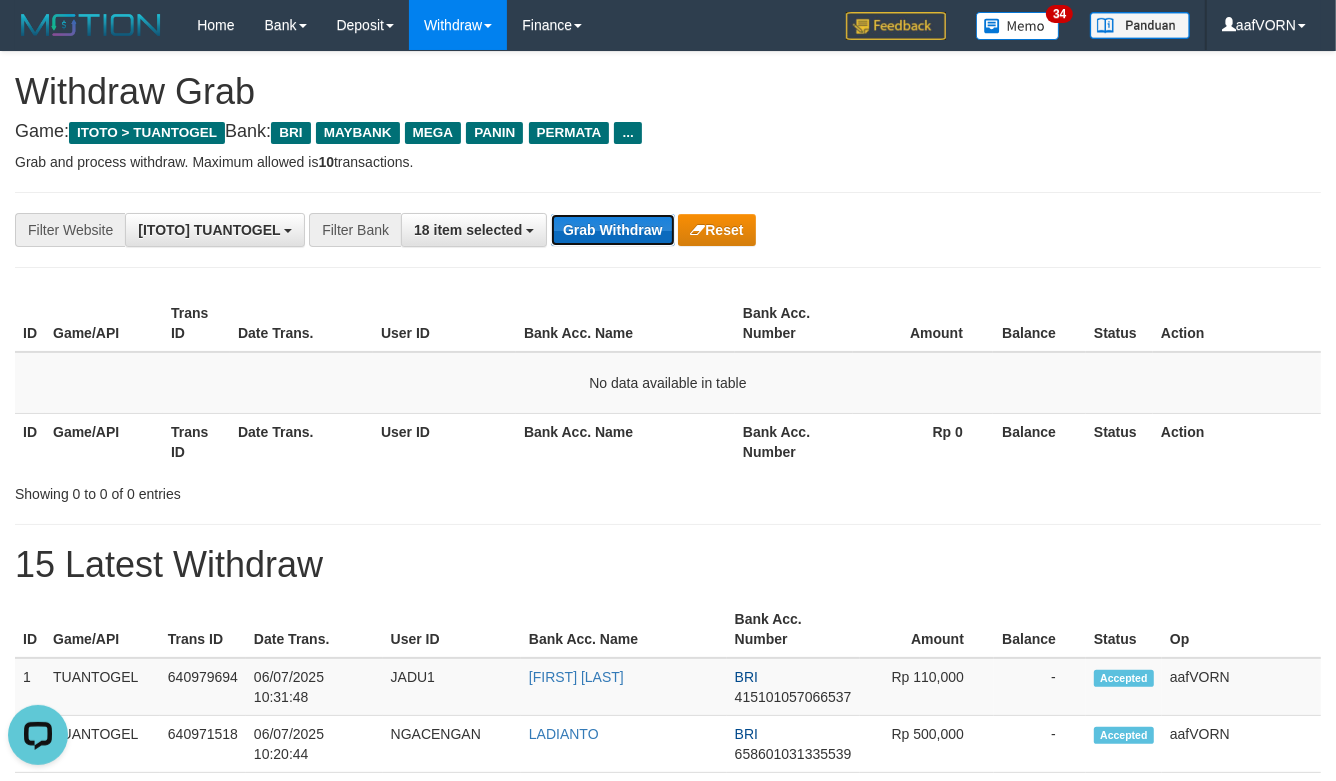 click on "Grab Withdraw" at bounding box center (612, 230) 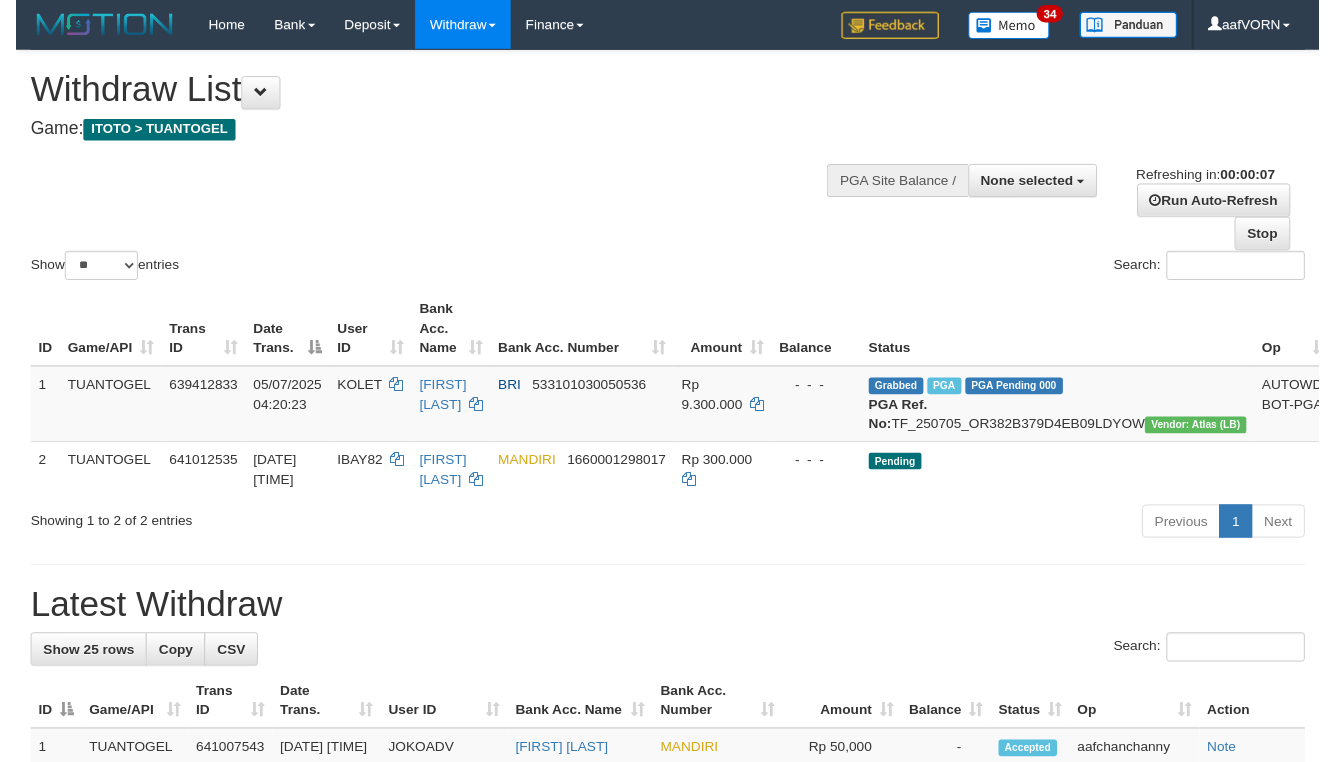 scroll, scrollTop: 0, scrollLeft: 0, axis: both 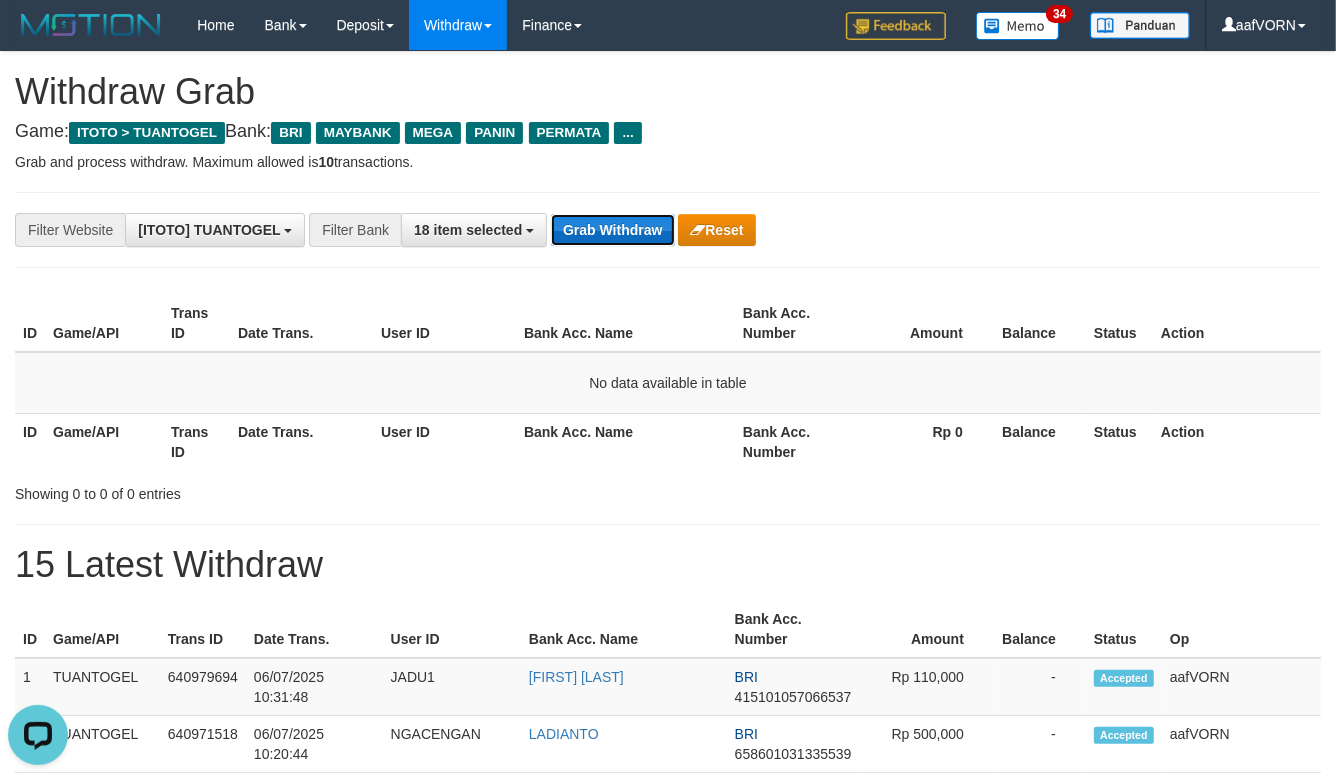 click on "Grab Withdraw" at bounding box center [612, 230] 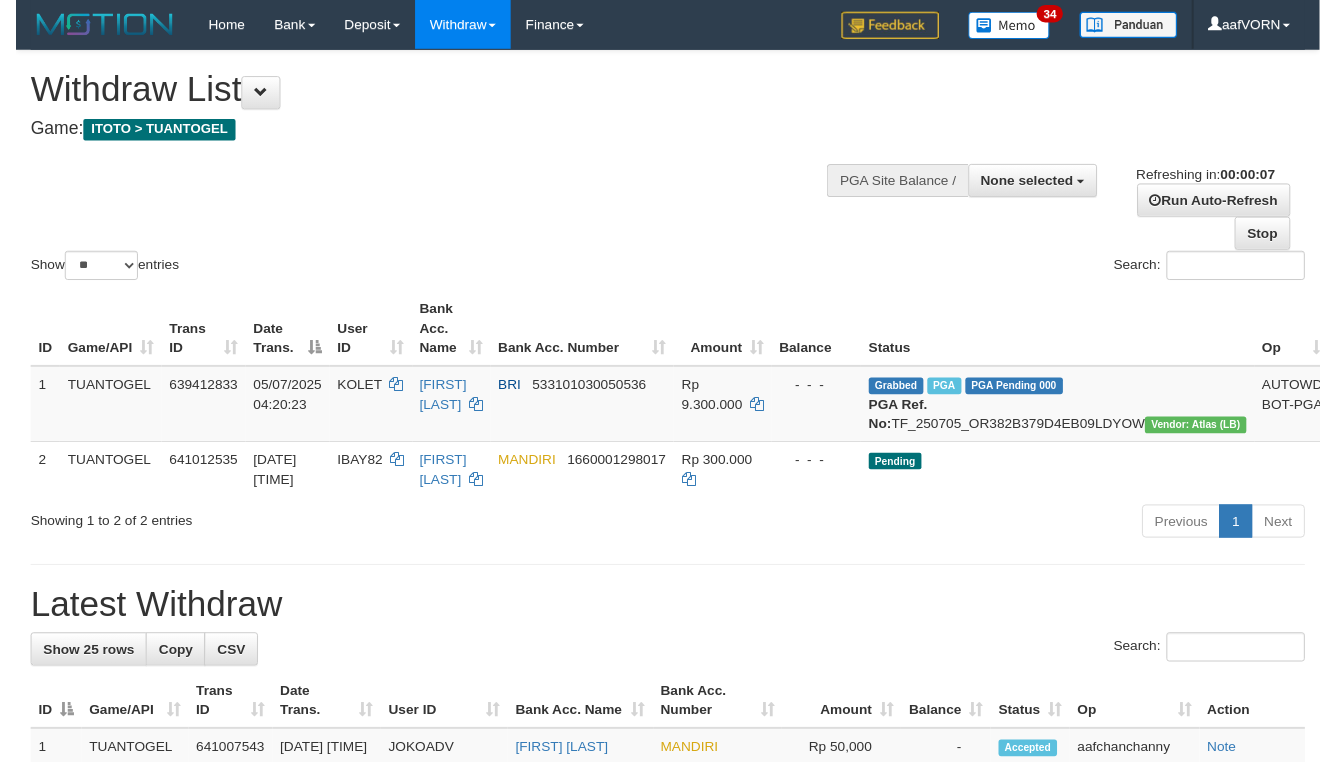 scroll, scrollTop: 0, scrollLeft: 0, axis: both 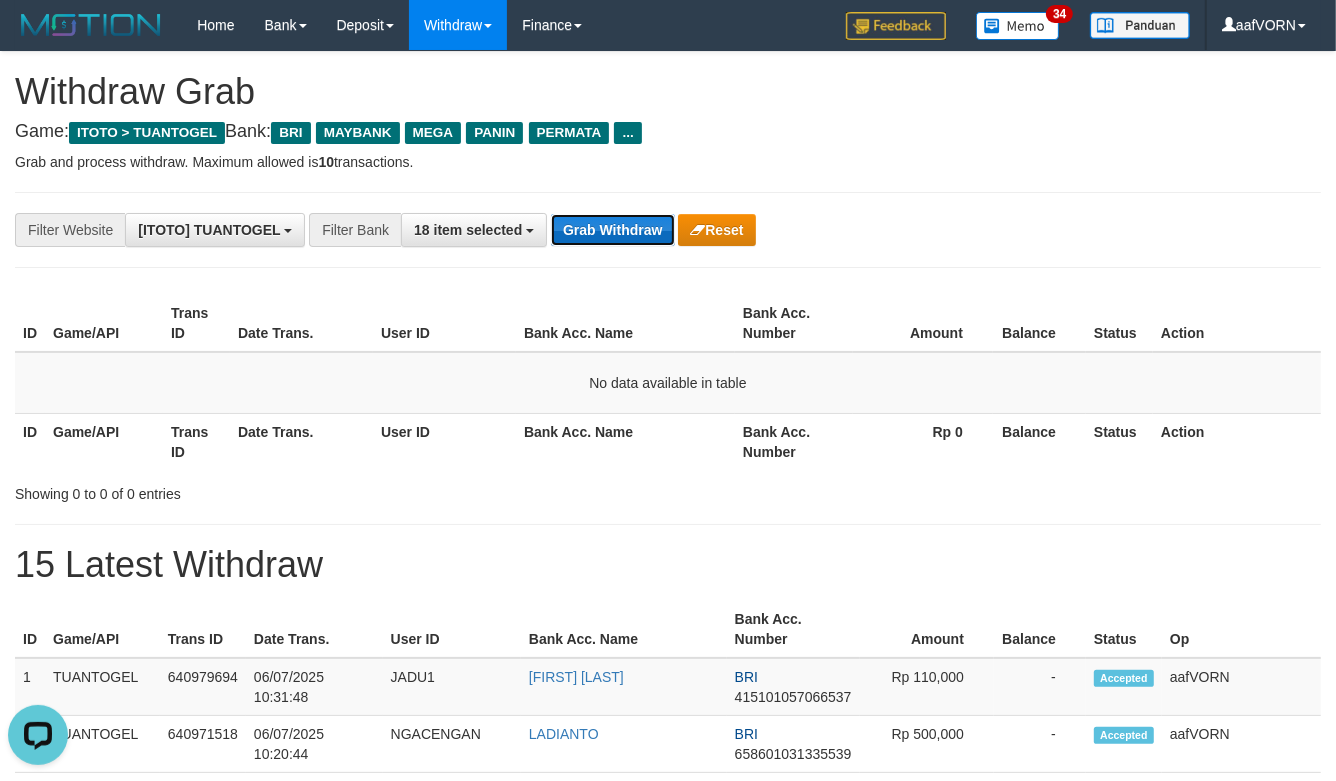 click on "Grab Withdraw" at bounding box center [612, 230] 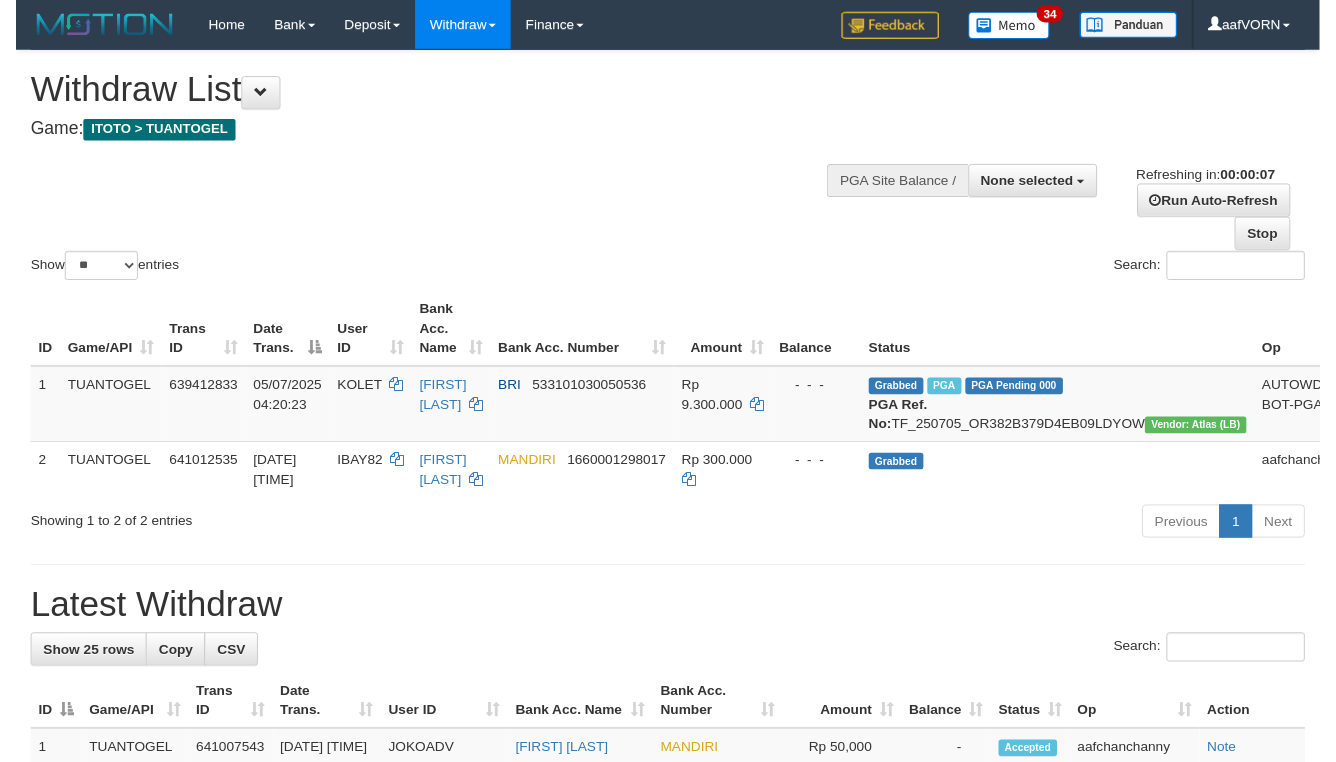 scroll, scrollTop: 0, scrollLeft: 0, axis: both 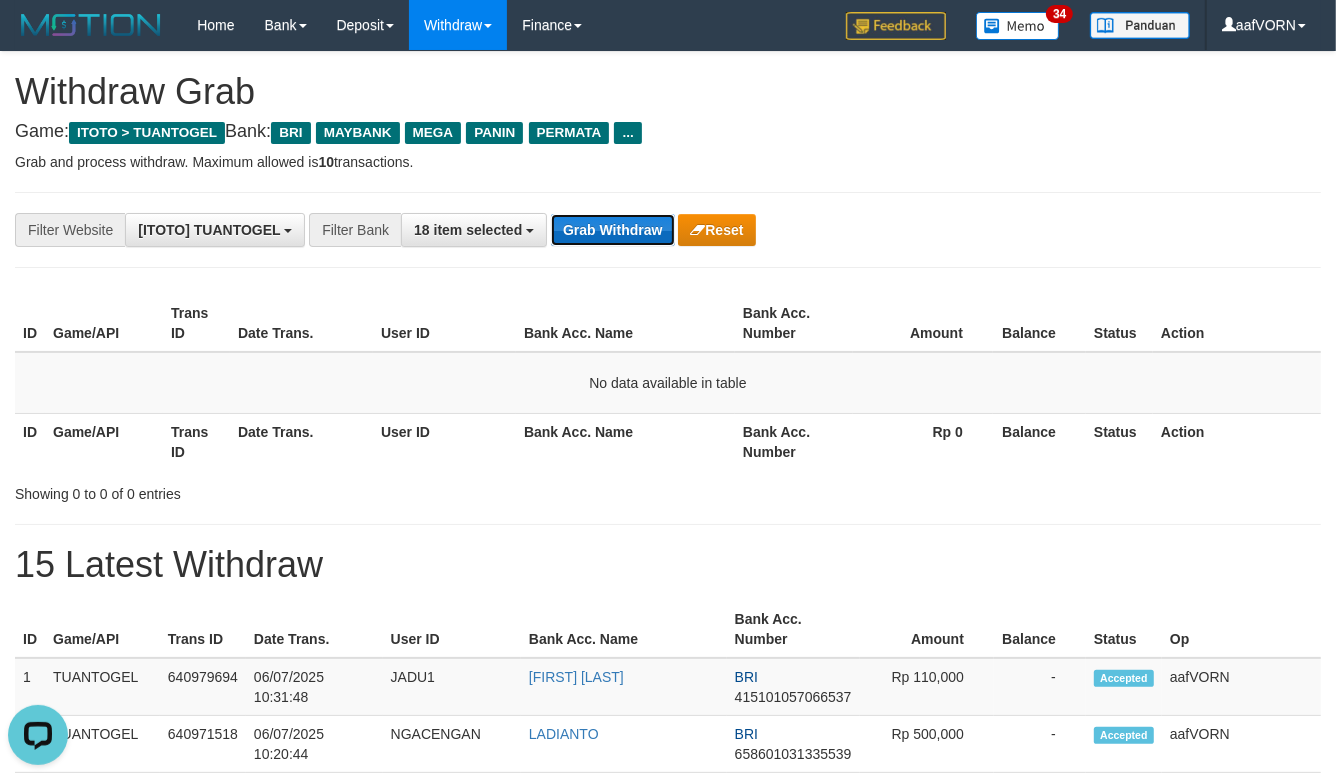 click on "Grab Withdraw" at bounding box center (612, 230) 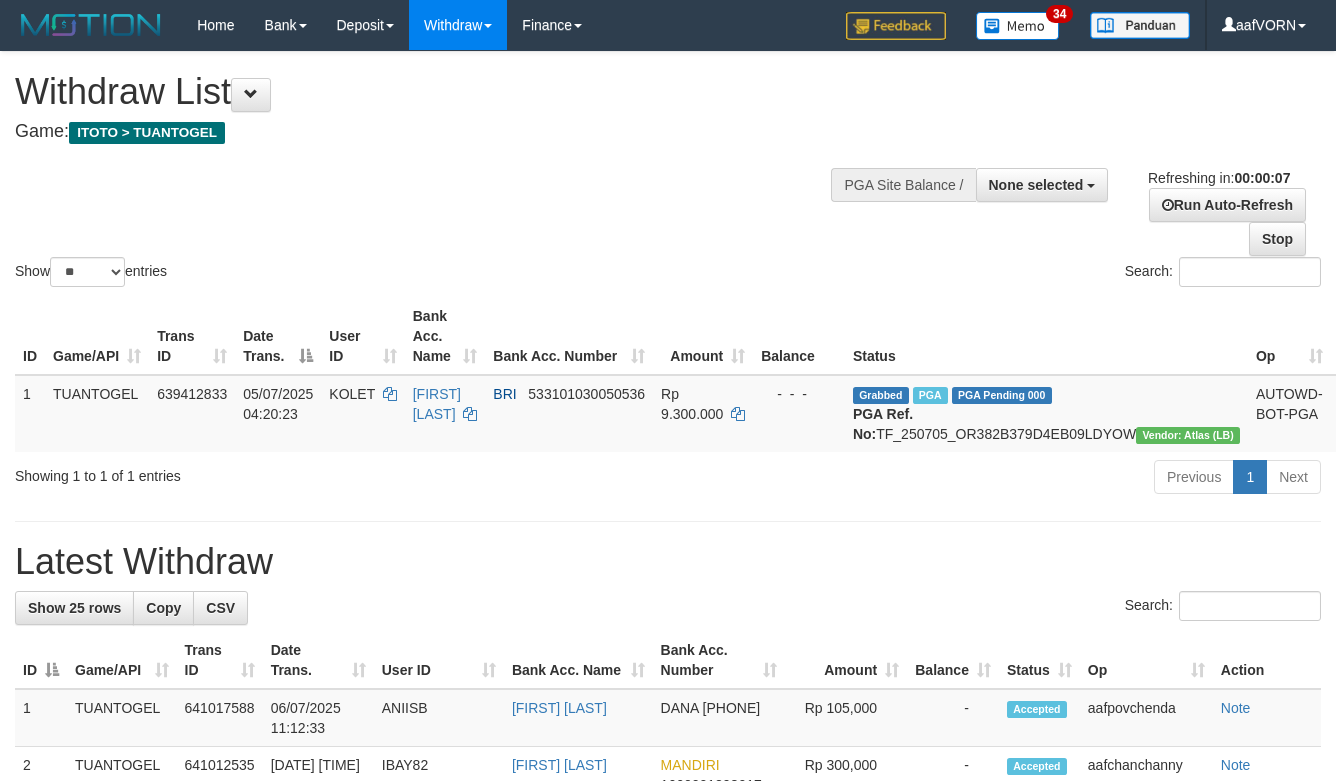 scroll, scrollTop: 0, scrollLeft: 0, axis: both 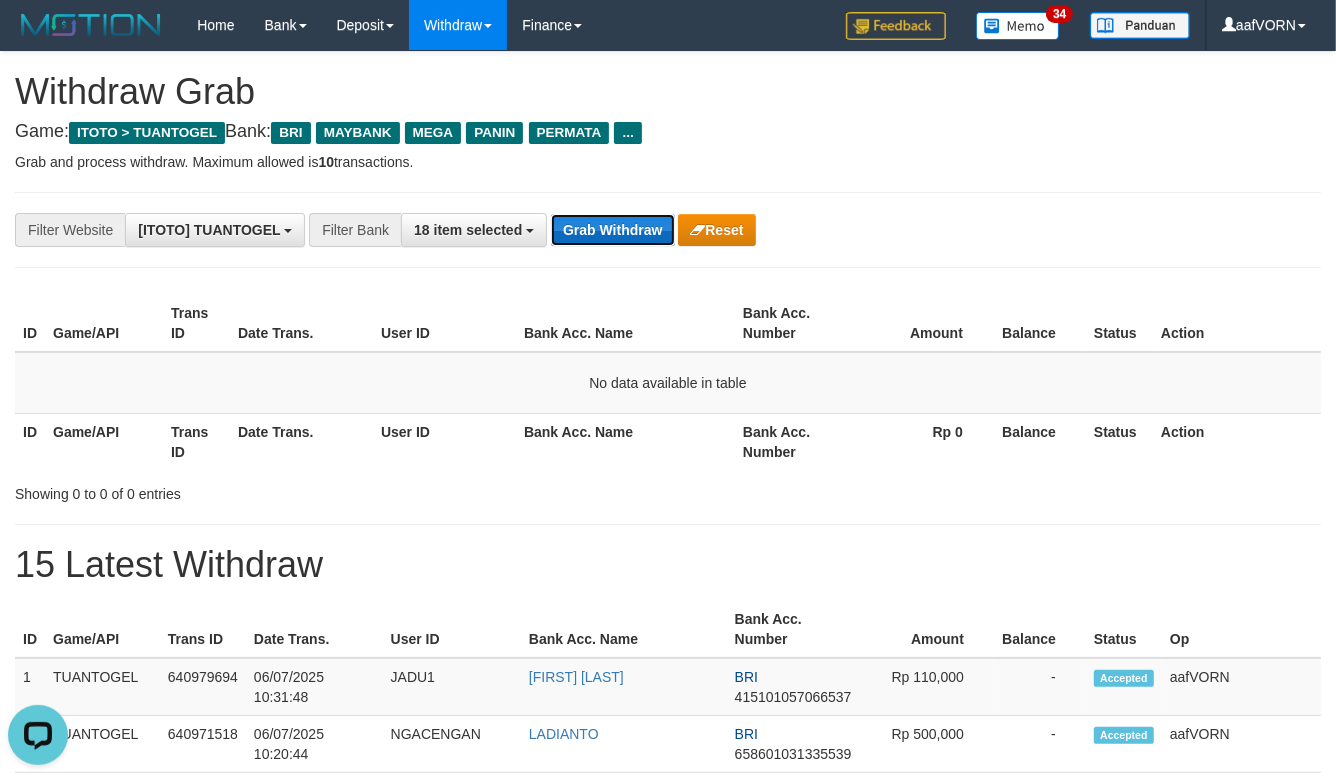 click on "Grab Withdraw" at bounding box center (612, 230) 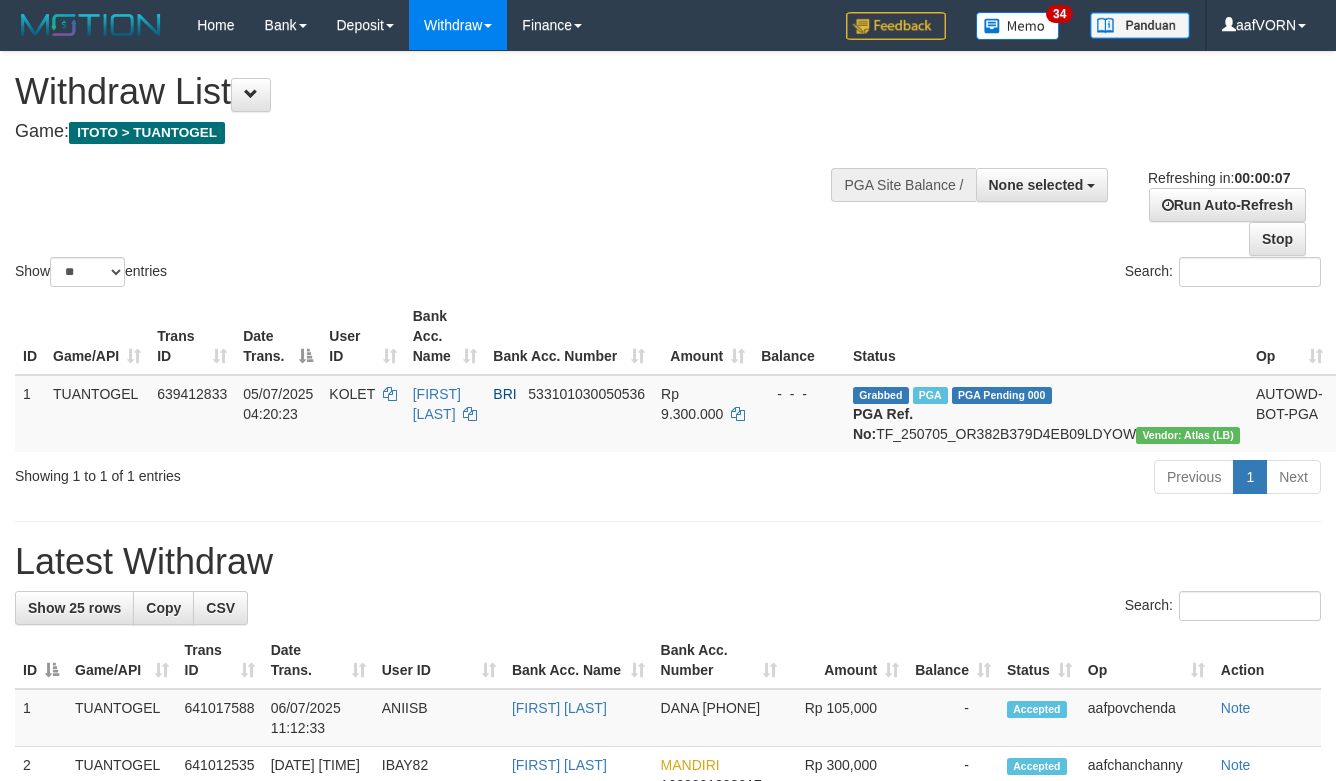 scroll, scrollTop: 0, scrollLeft: 0, axis: both 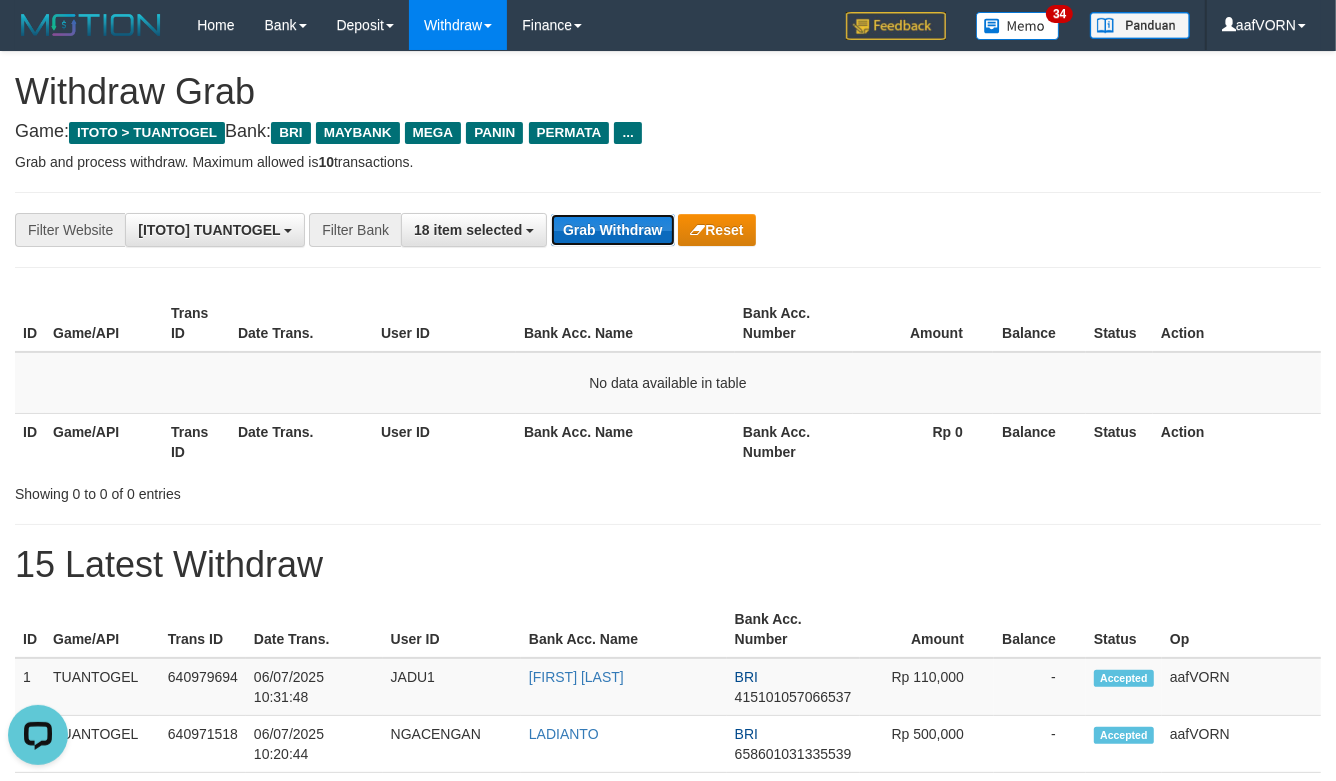 click on "Grab Withdraw" at bounding box center [612, 230] 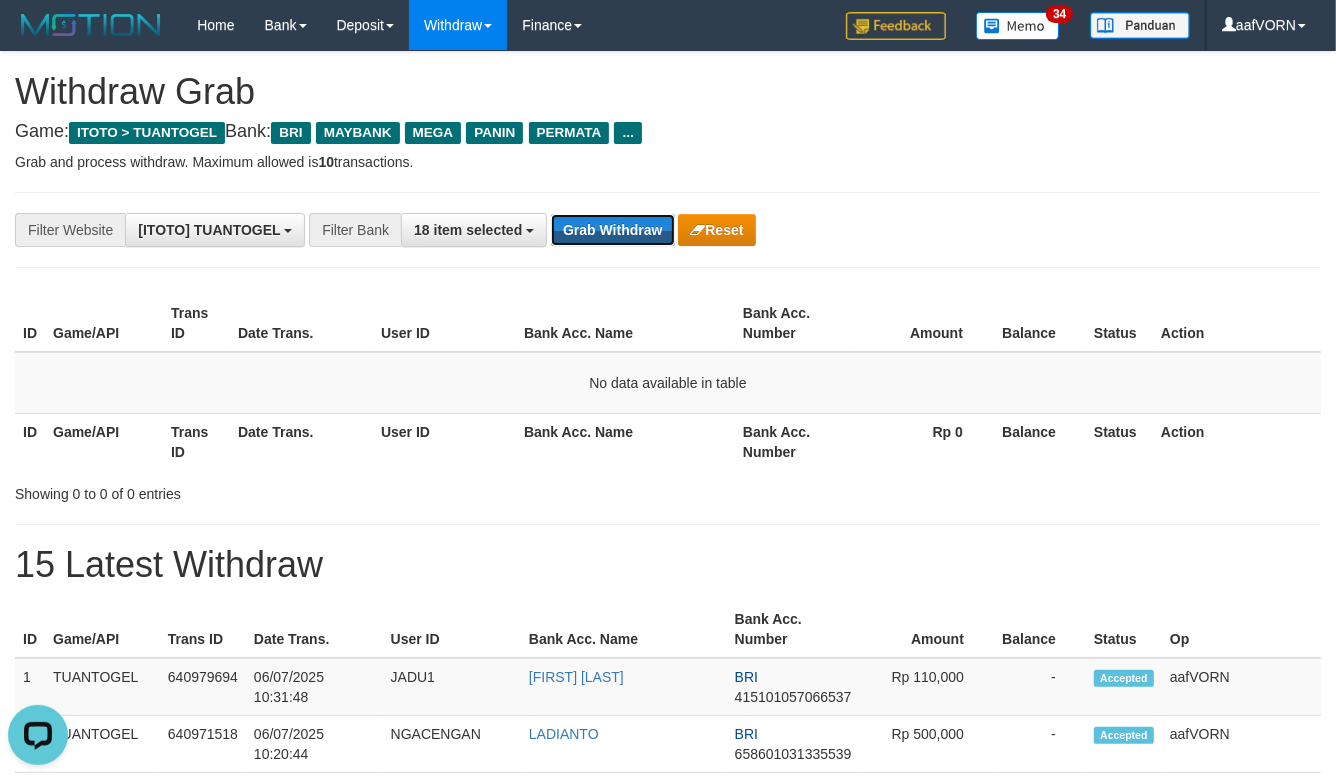 drag, startPoint x: 656, startPoint y: 237, endPoint x: 731, endPoint y: 251, distance: 76.29548 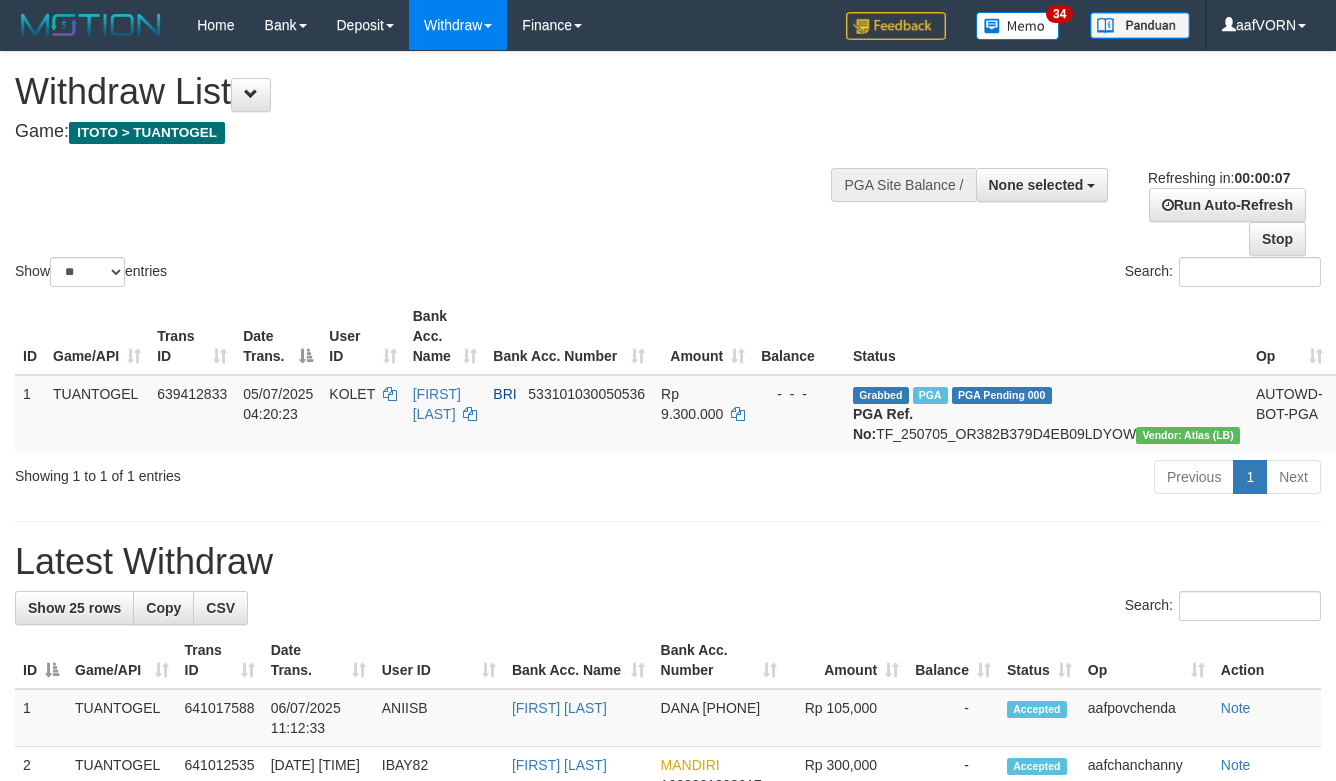 scroll, scrollTop: 0, scrollLeft: 0, axis: both 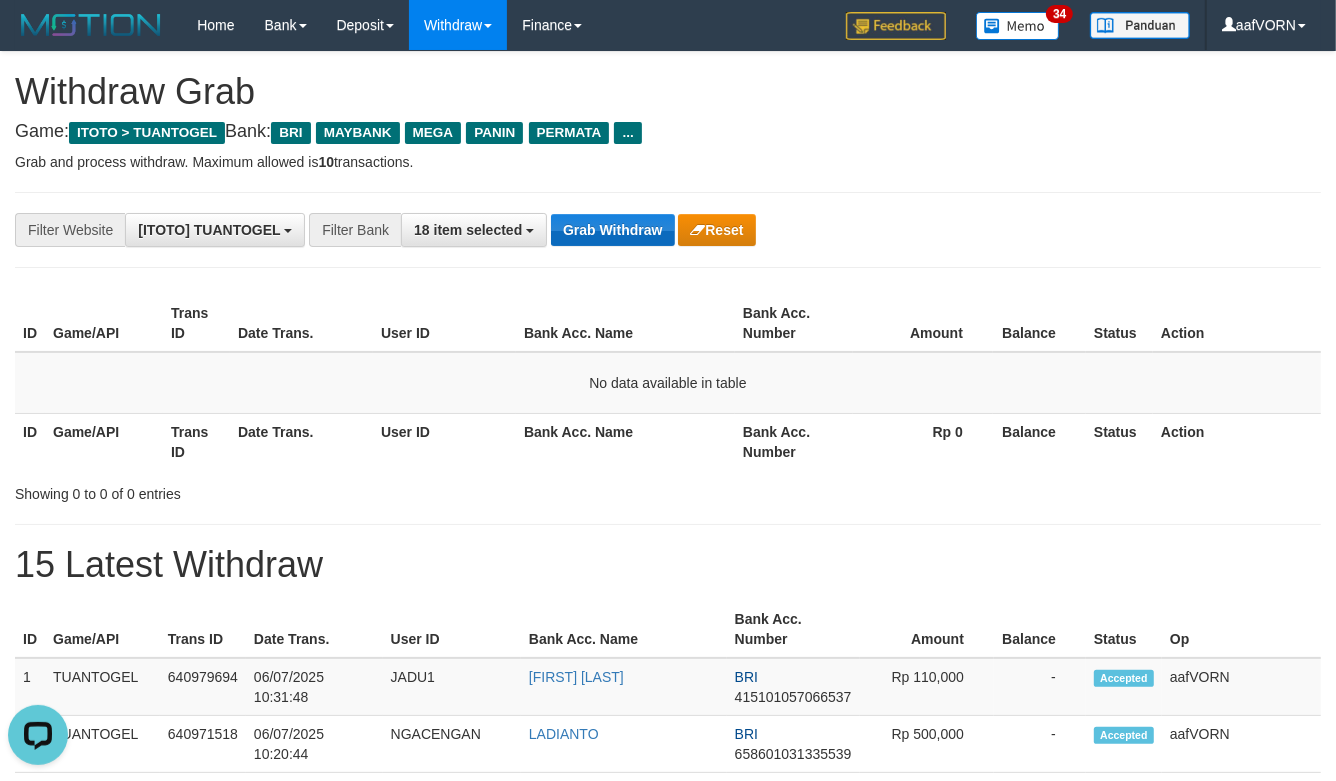 click on "**********" at bounding box center [556, 230] 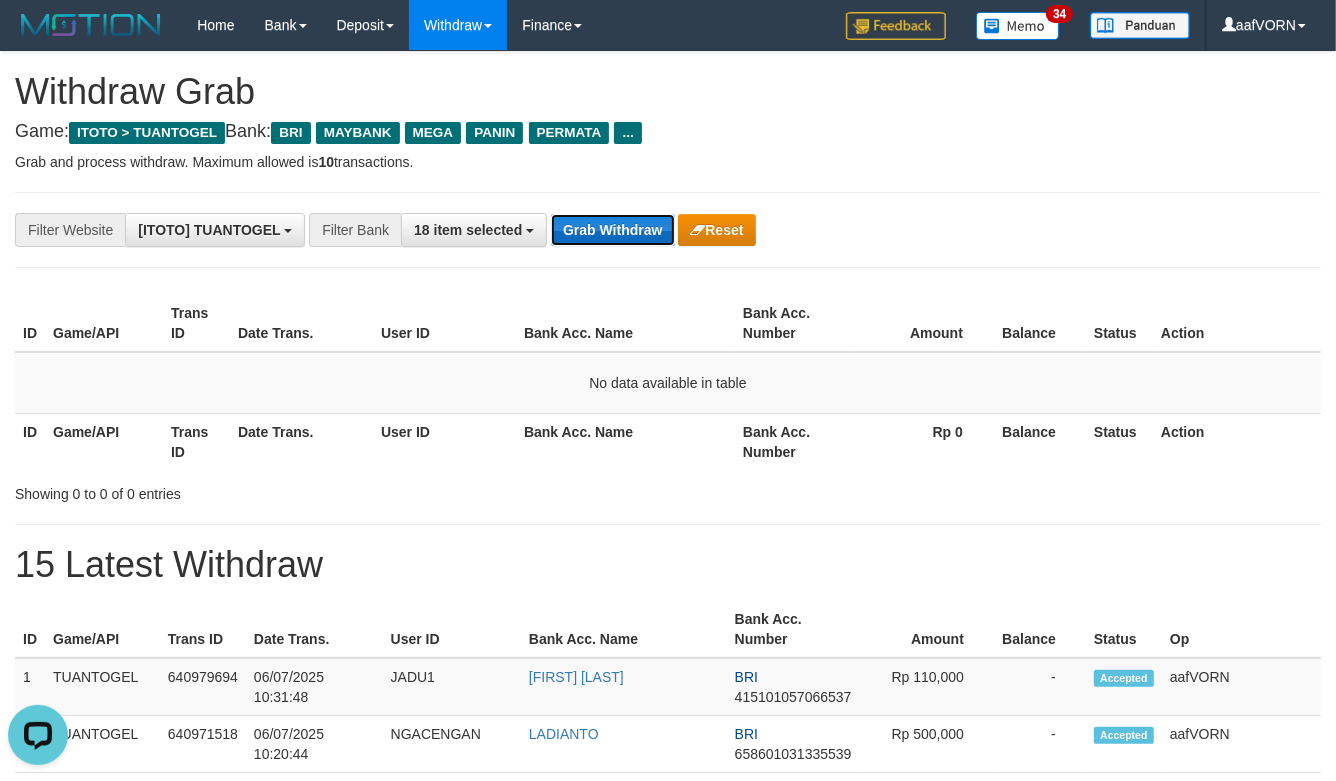 drag, startPoint x: 628, startPoint y: 217, endPoint x: 626, endPoint y: 228, distance: 11.18034 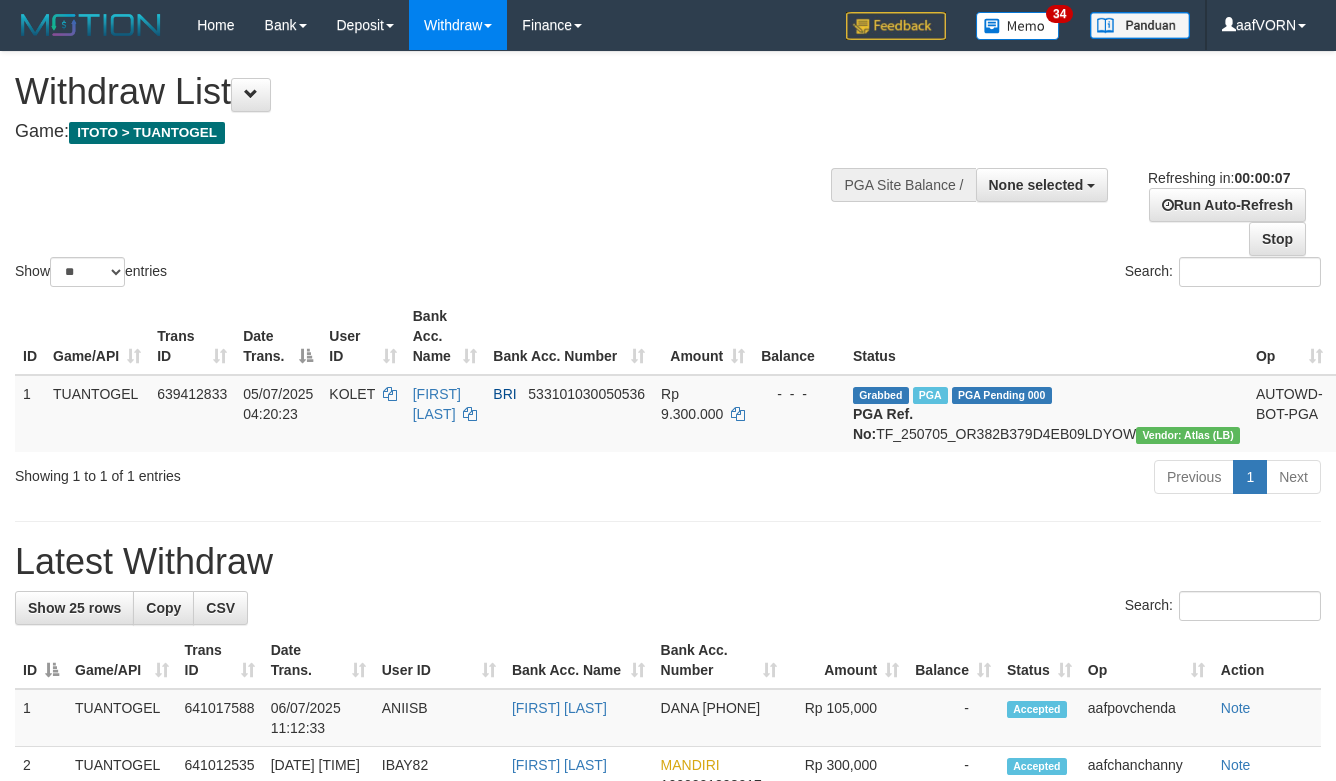 scroll, scrollTop: 0, scrollLeft: 0, axis: both 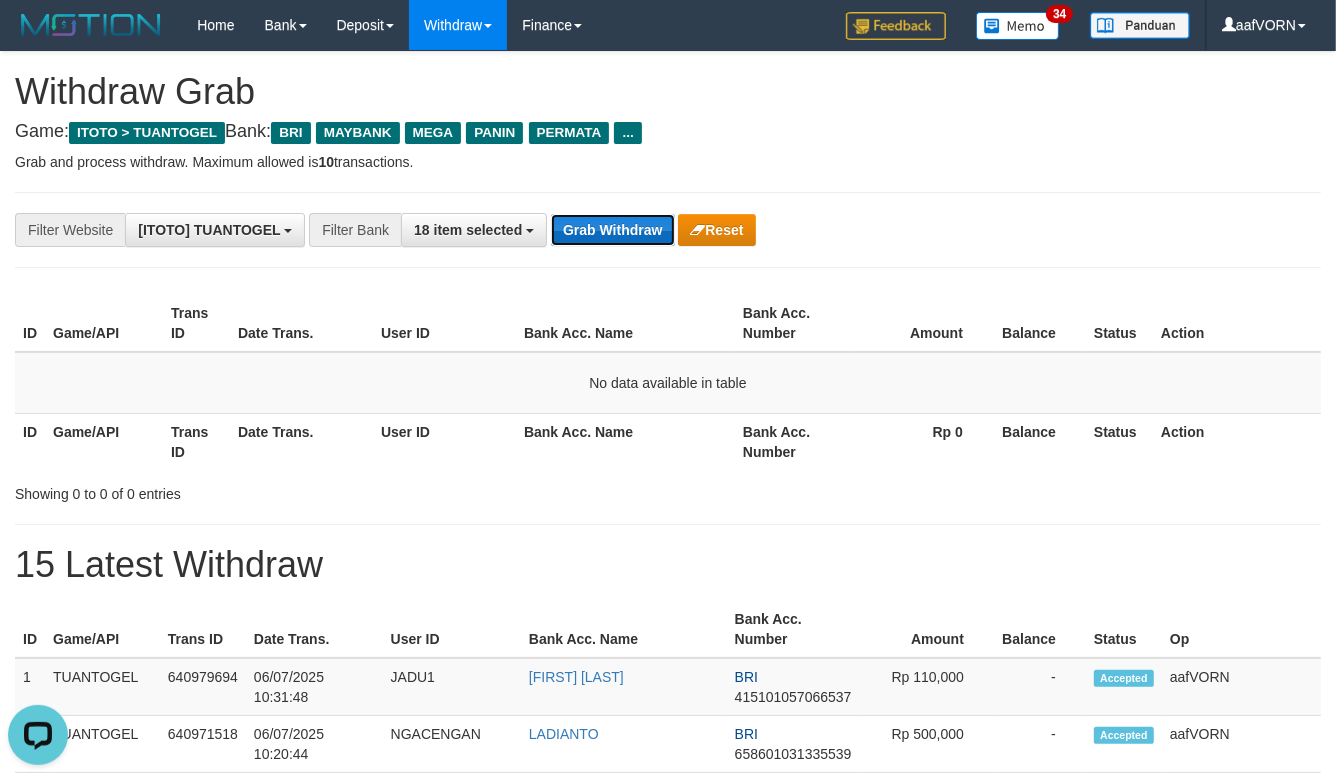 drag, startPoint x: 0, startPoint y: 0, endPoint x: 623, endPoint y: 235, distance: 665.8483 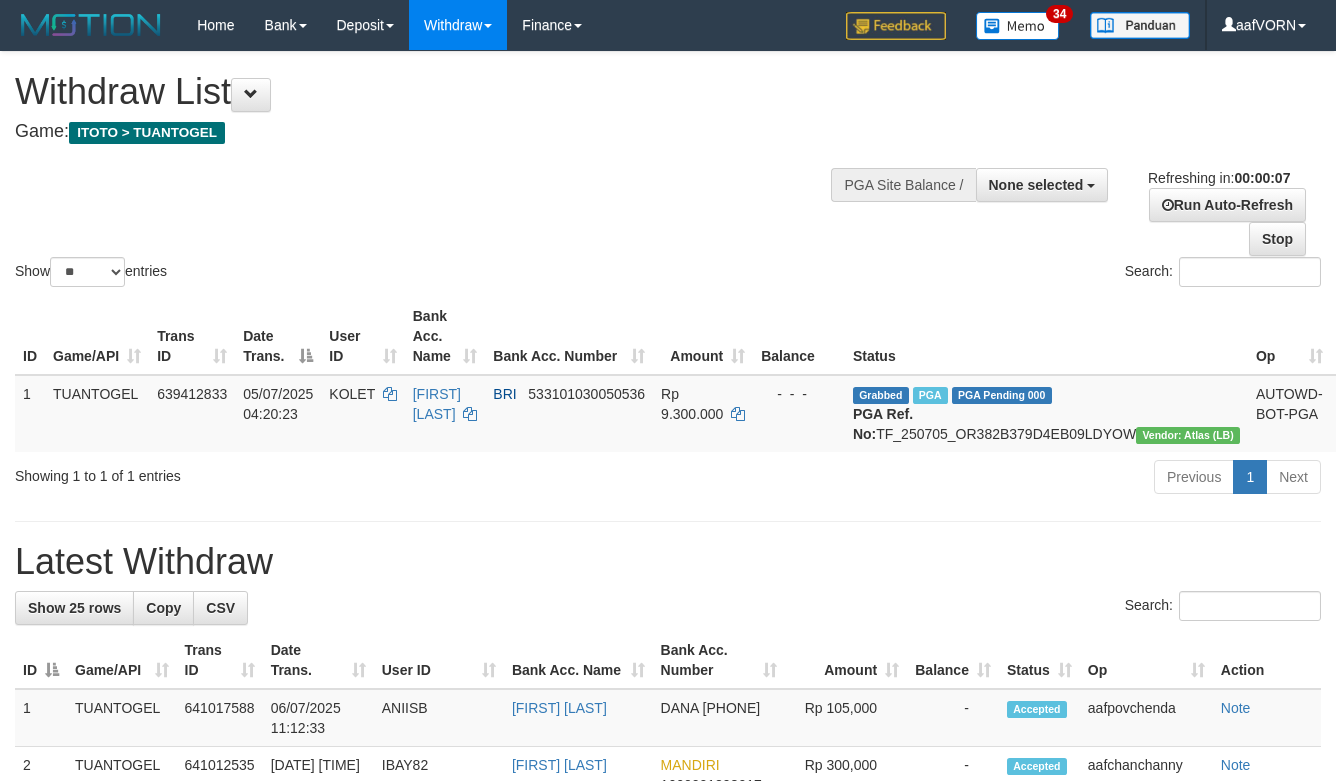 scroll, scrollTop: 0, scrollLeft: 0, axis: both 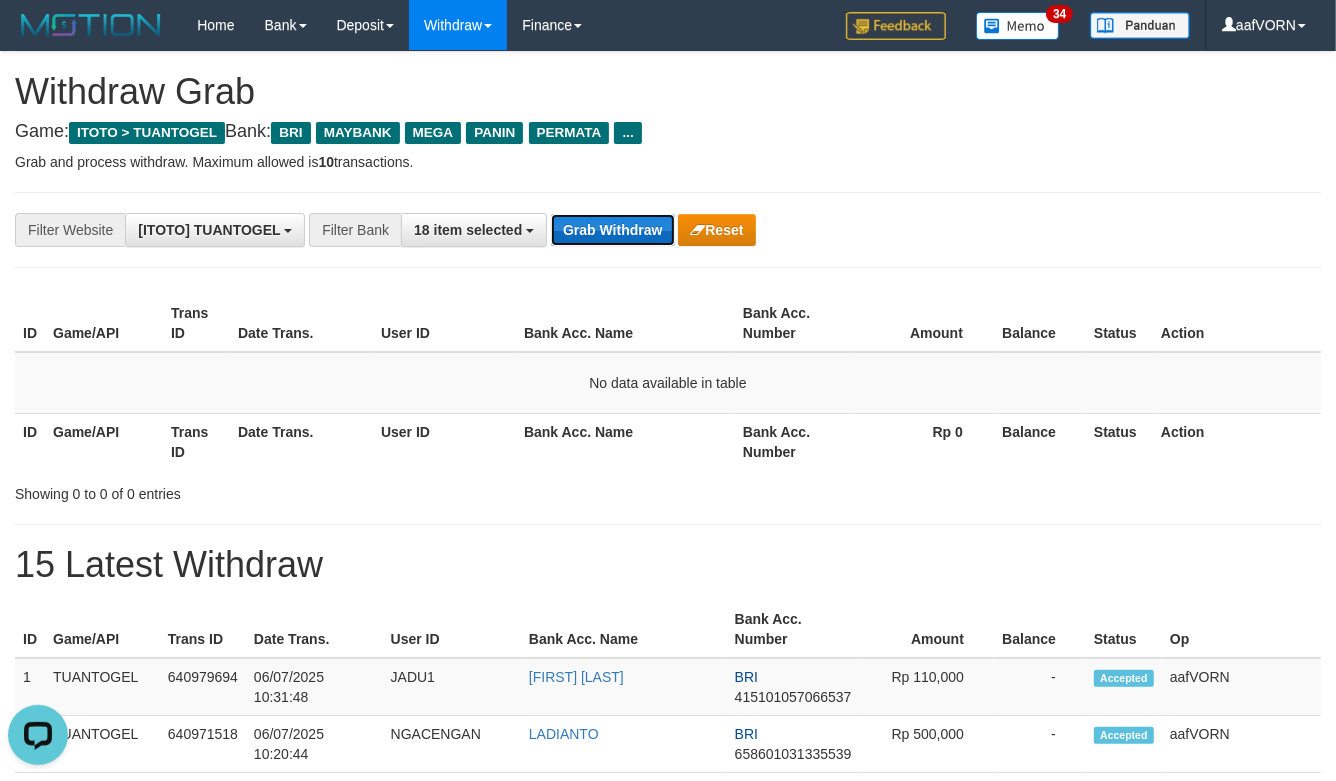 click on "Grab Withdraw" at bounding box center [612, 230] 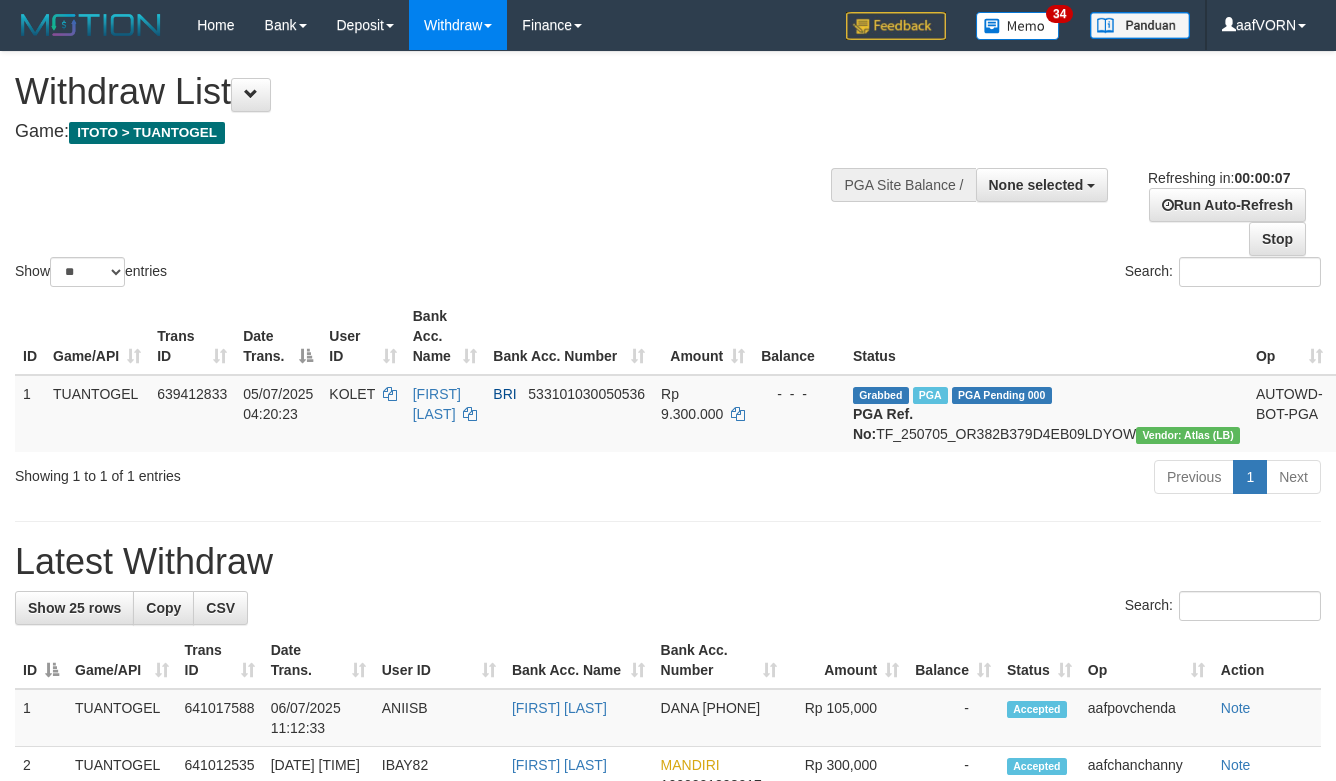 scroll, scrollTop: 0, scrollLeft: 0, axis: both 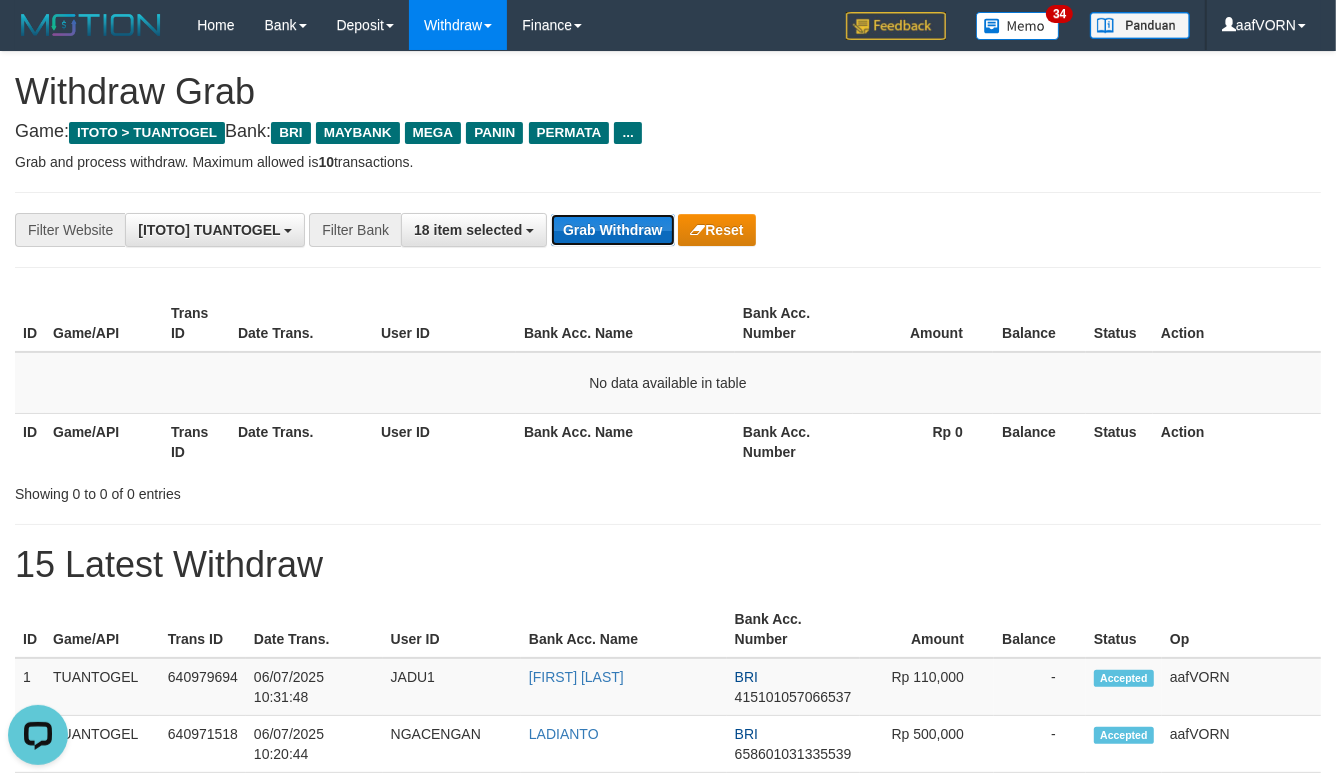 click on "Grab Withdraw" at bounding box center [612, 230] 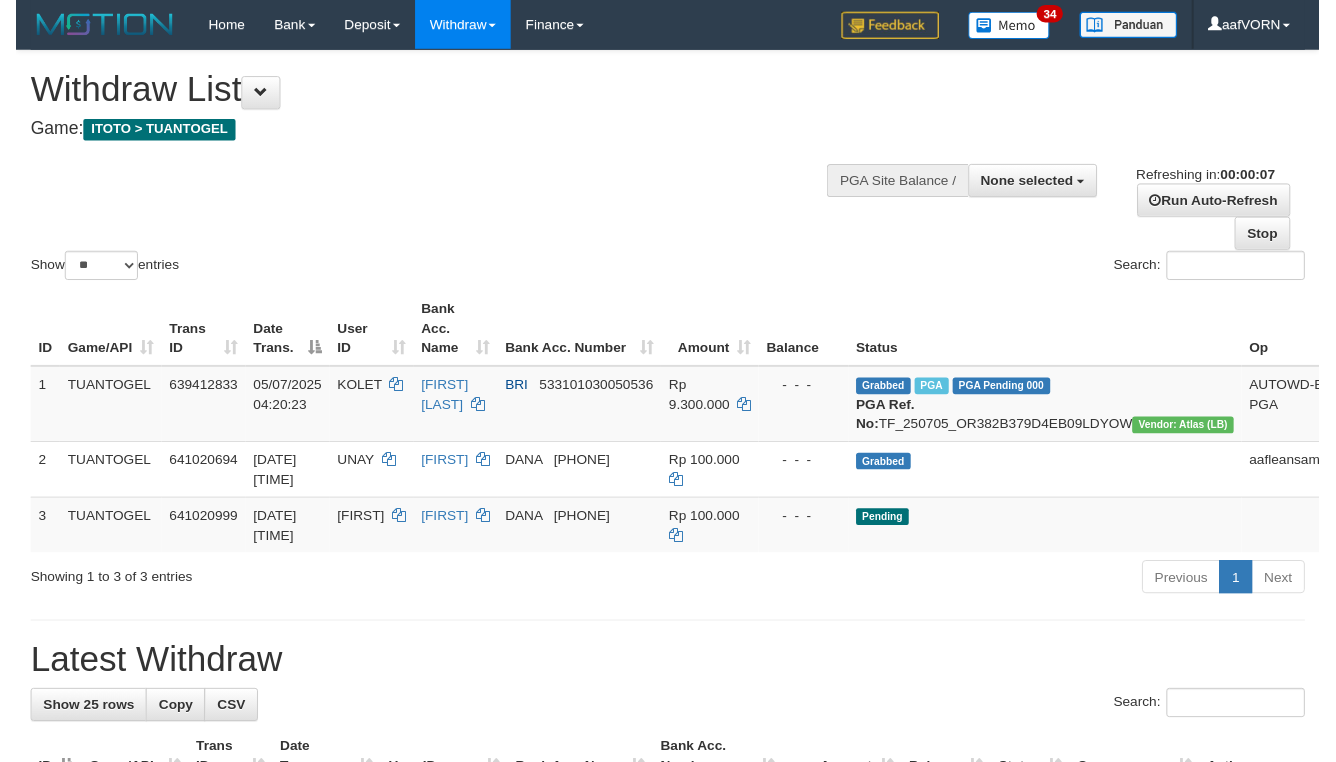 scroll, scrollTop: 0, scrollLeft: 0, axis: both 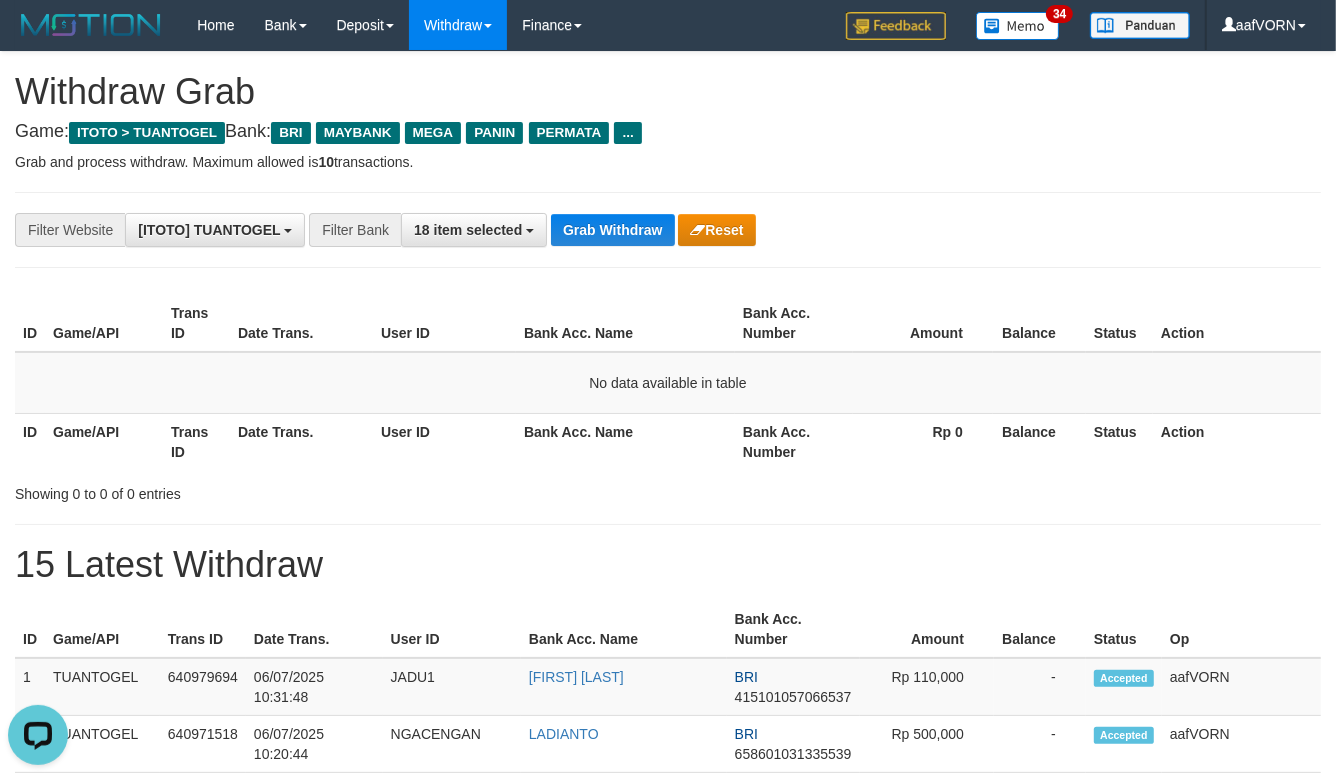 click on "**********" at bounding box center (556, 230) 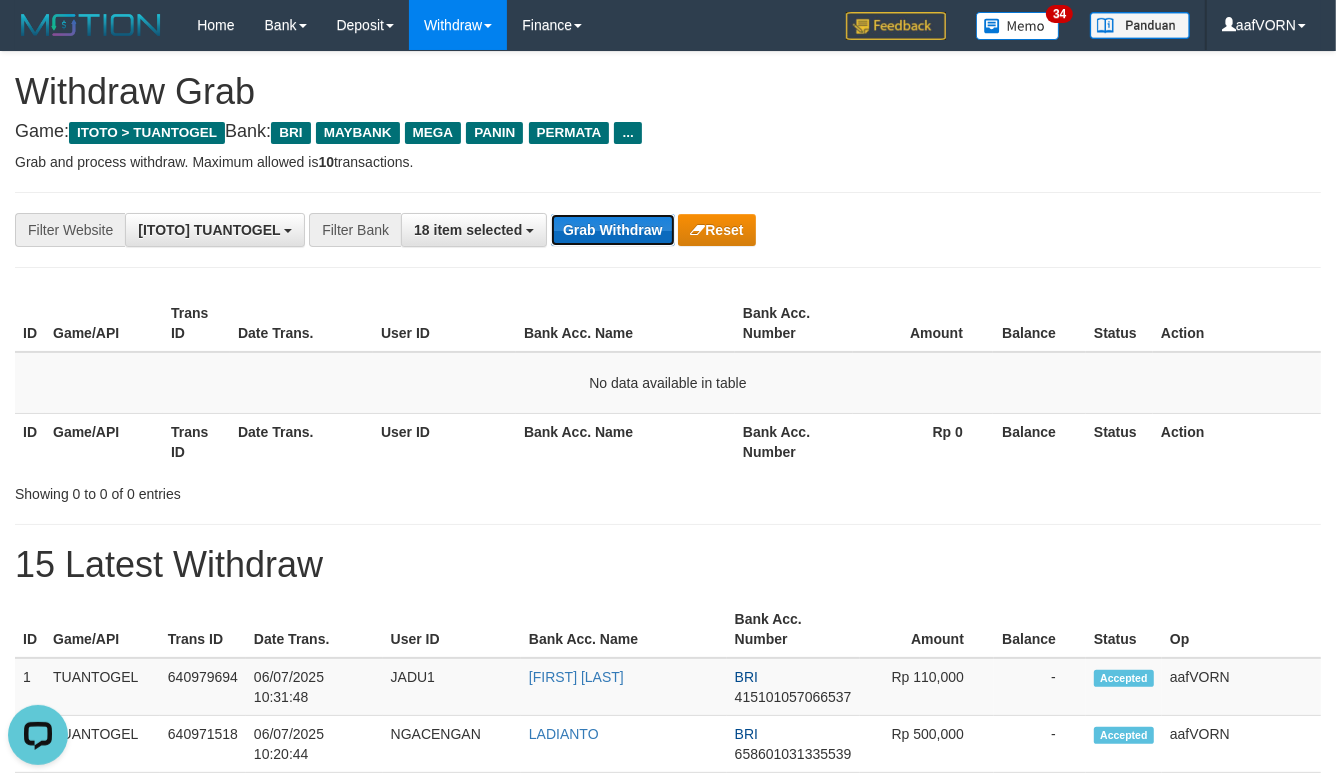 click on "Grab Withdraw" at bounding box center [612, 230] 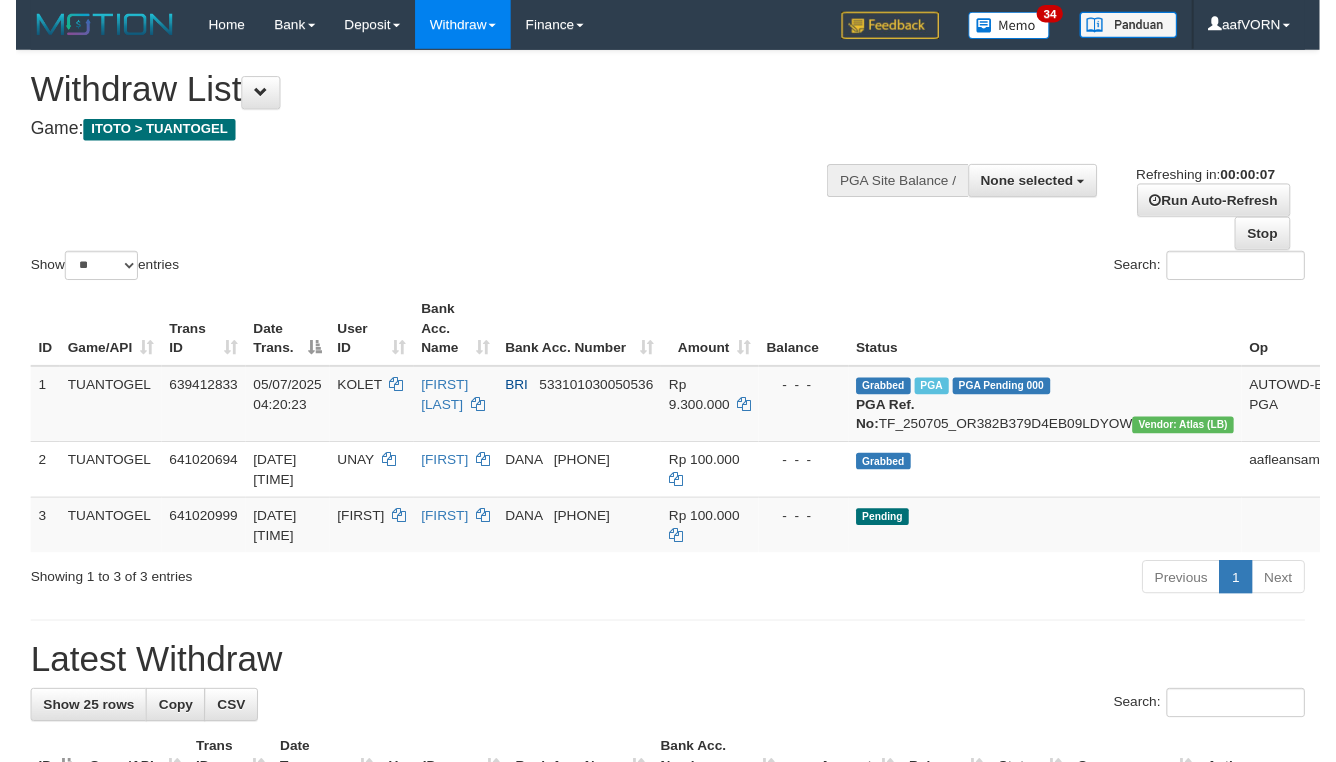 scroll, scrollTop: 0, scrollLeft: 0, axis: both 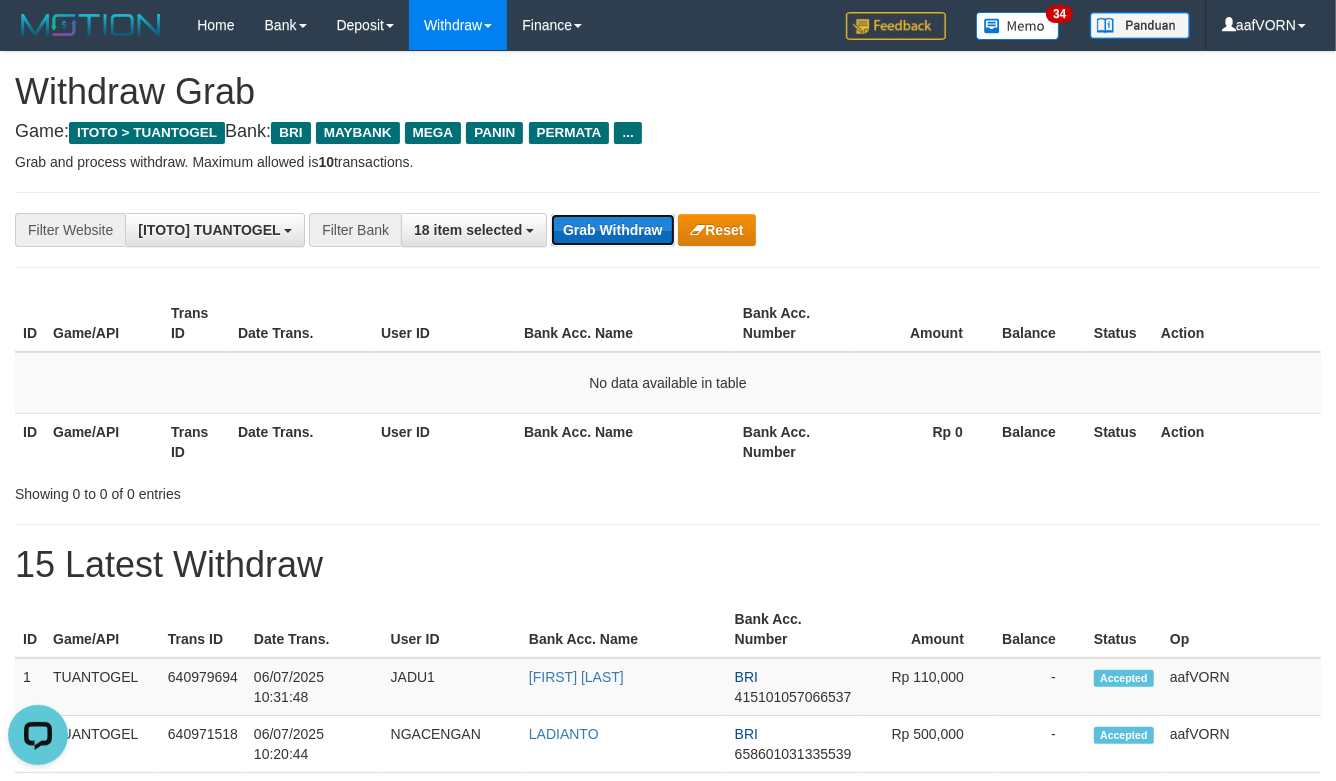 click on "Grab Withdraw" at bounding box center [612, 230] 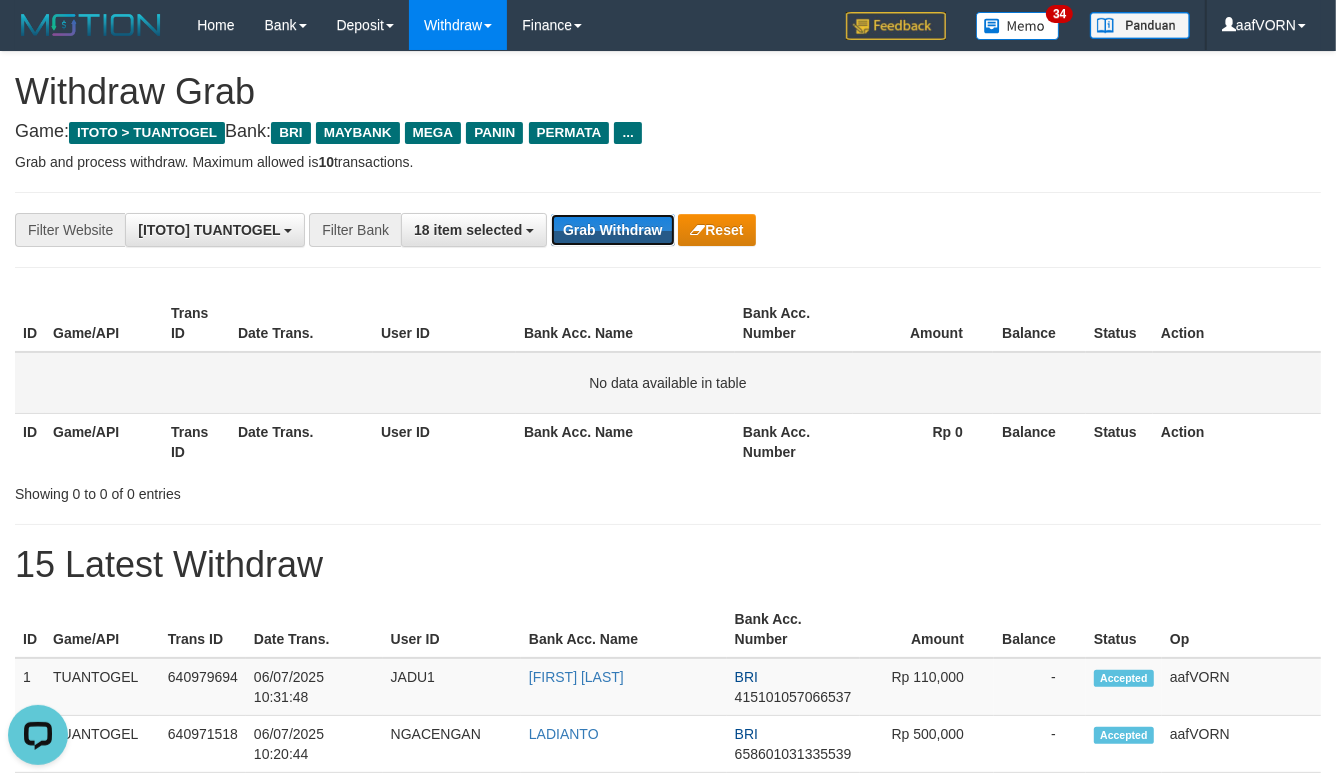 drag, startPoint x: 605, startPoint y: 233, endPoint x: 547, endPoint y: 378, distance: 156.16978 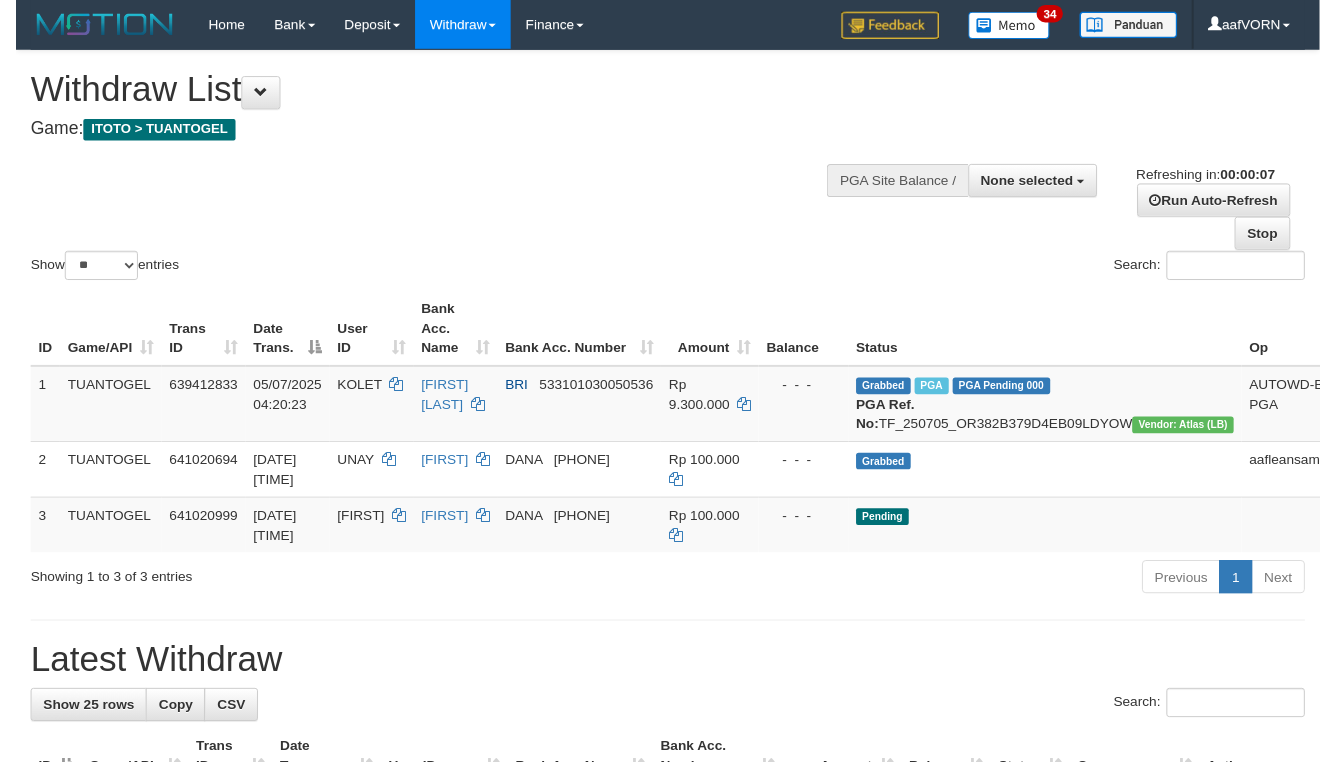 scroll, scrollTop: 0, scrollLeft: 0, axis: both 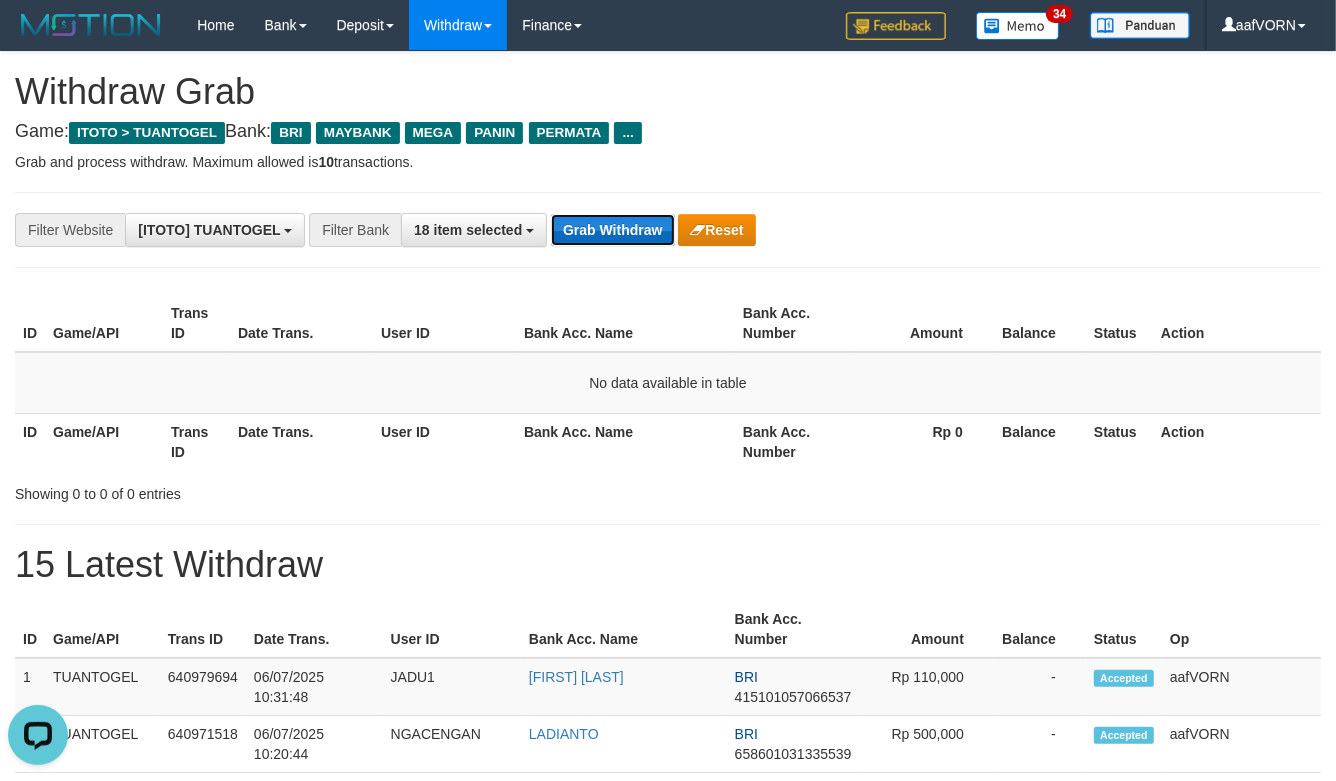 click on "Grab Withdraw" at bounding box center [612, 230] 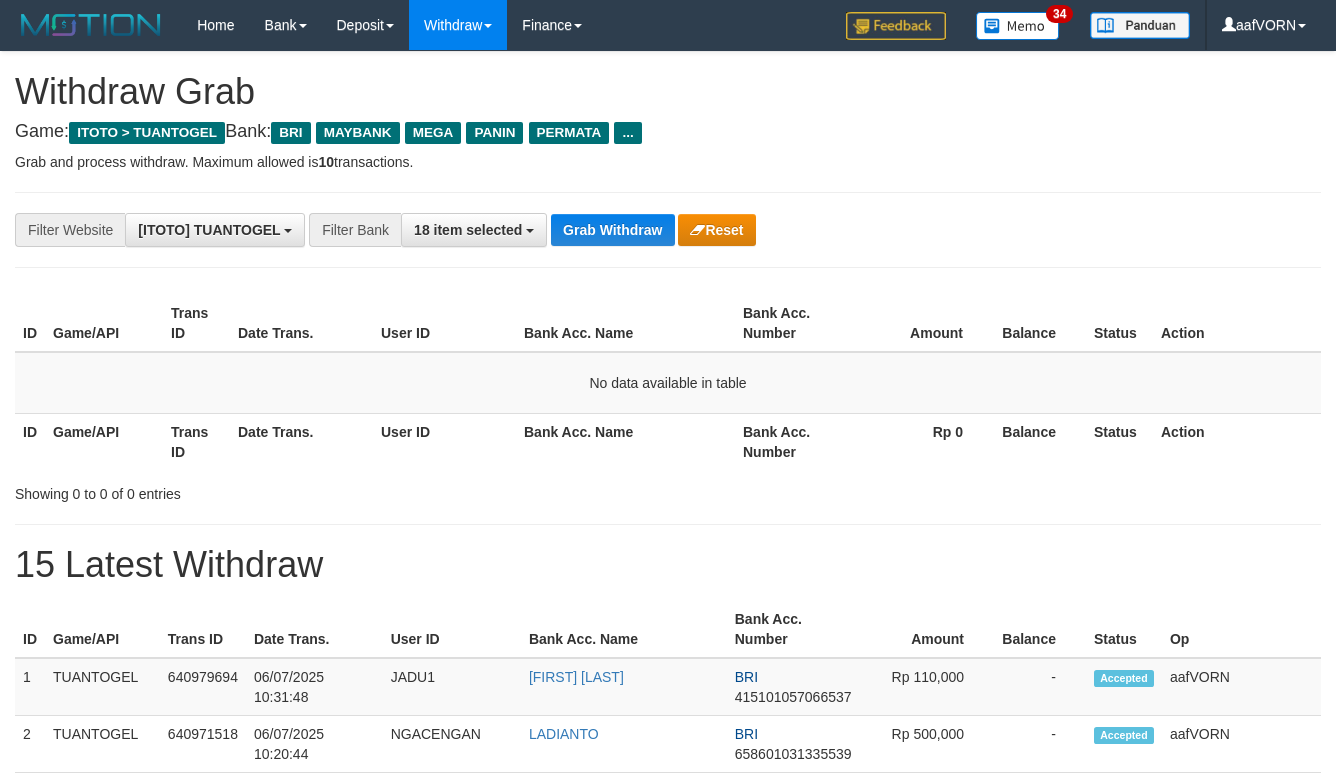 scroll, scrollTop: 0, scrollLeft: 0, axis: both 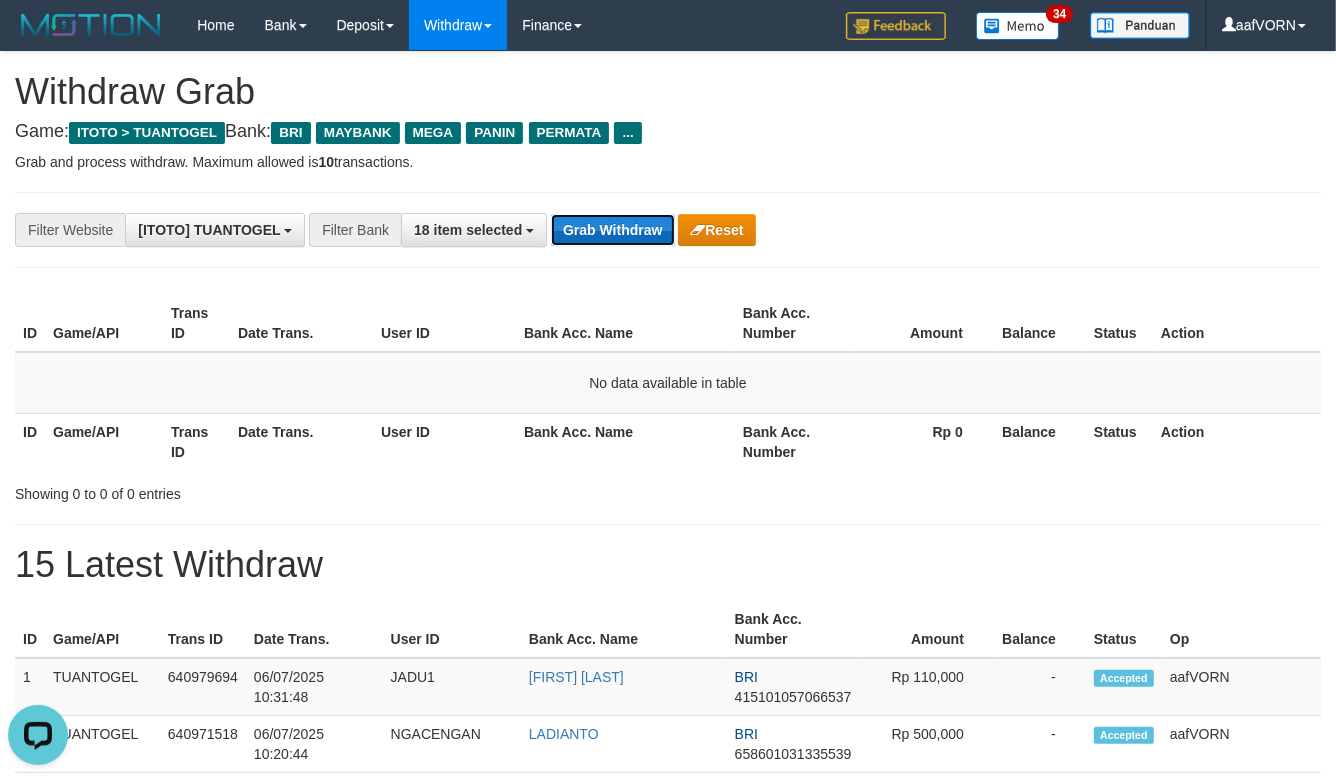 click on "Grab Withdraw" at bounding box center (612, 230) 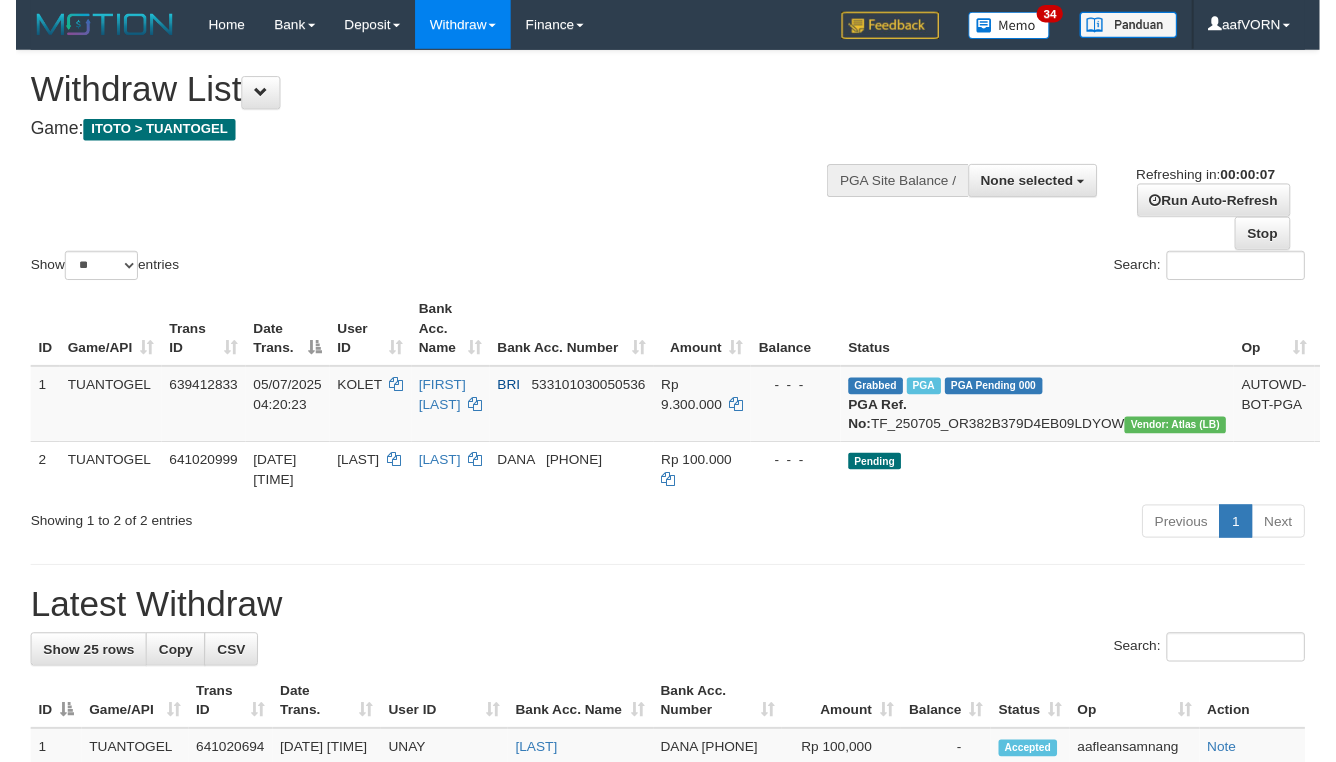 scroll, scrollTop: 0, scrollLeft: 0, axis: both 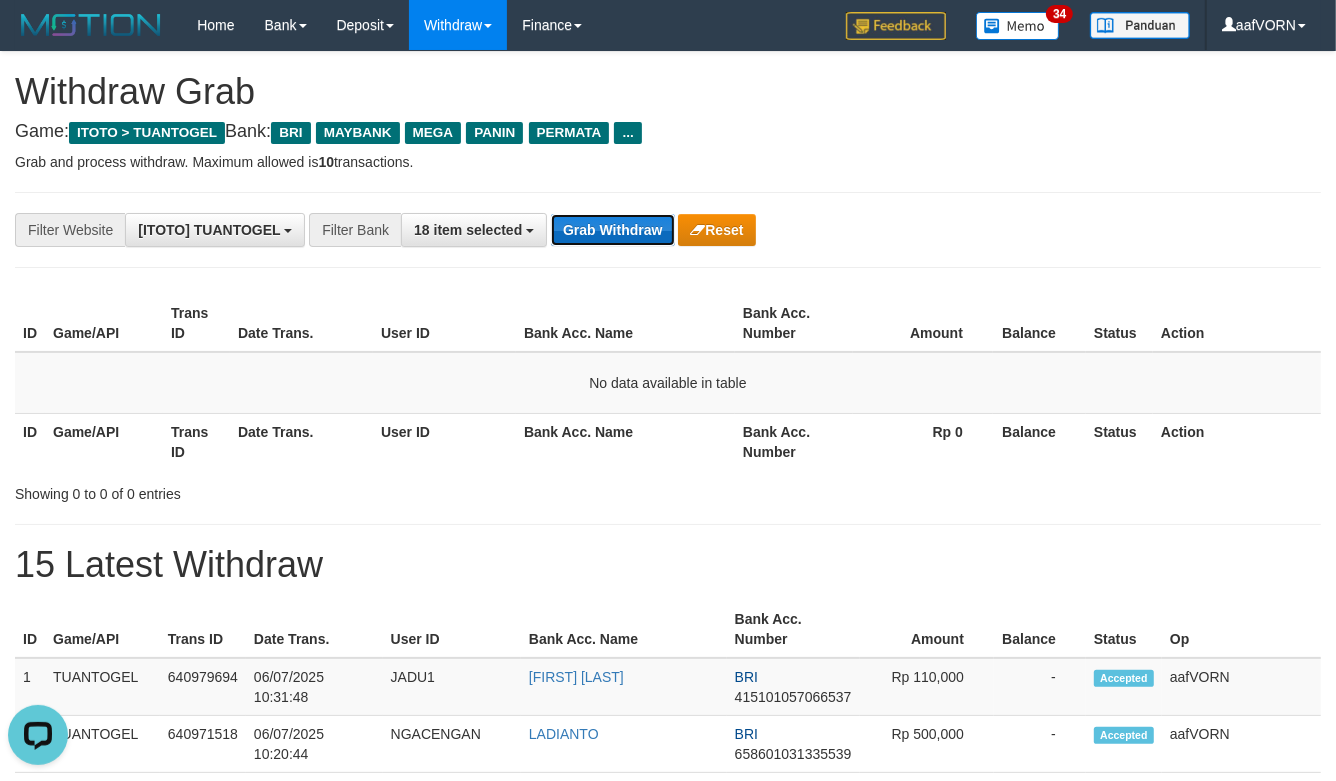 click on "Grab Withdraw" at bounding box center [612, 230] 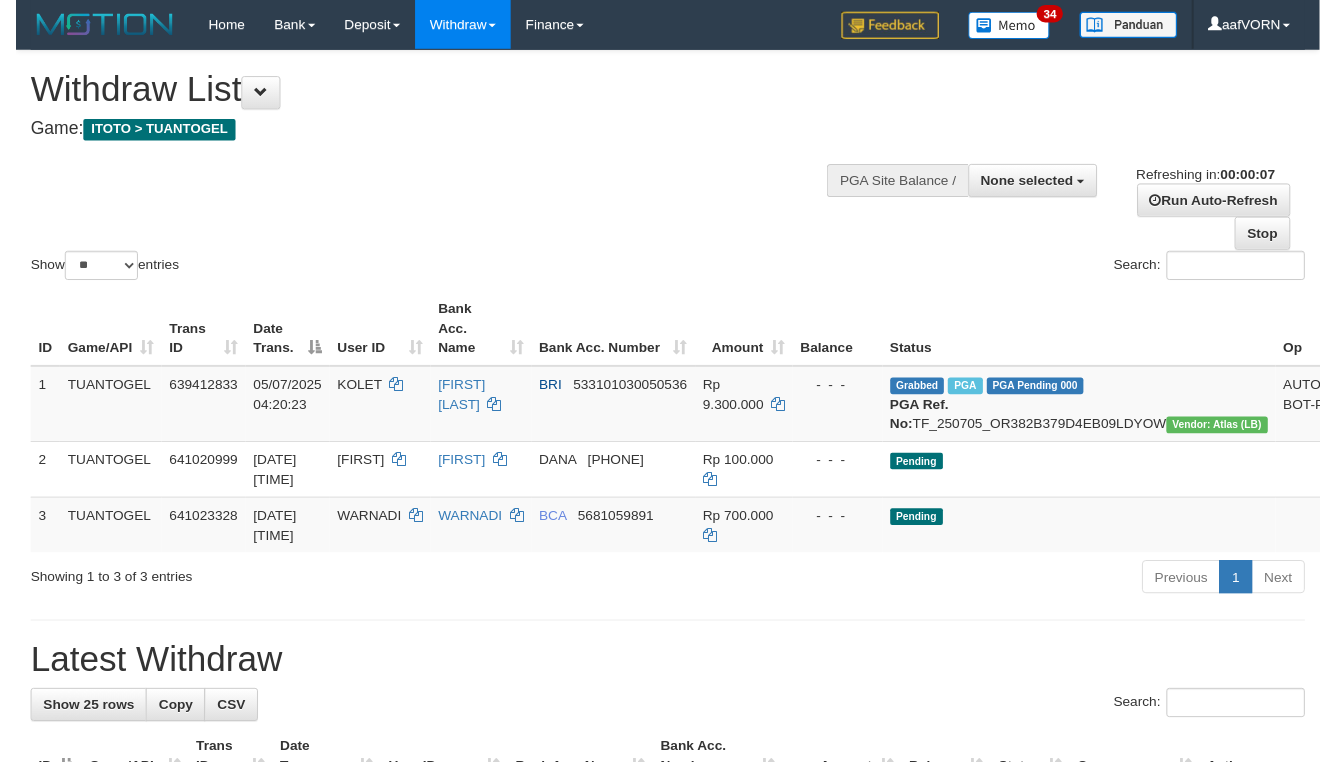 scroll, scrollTop: 0, scrollLeft: 0, axis: both 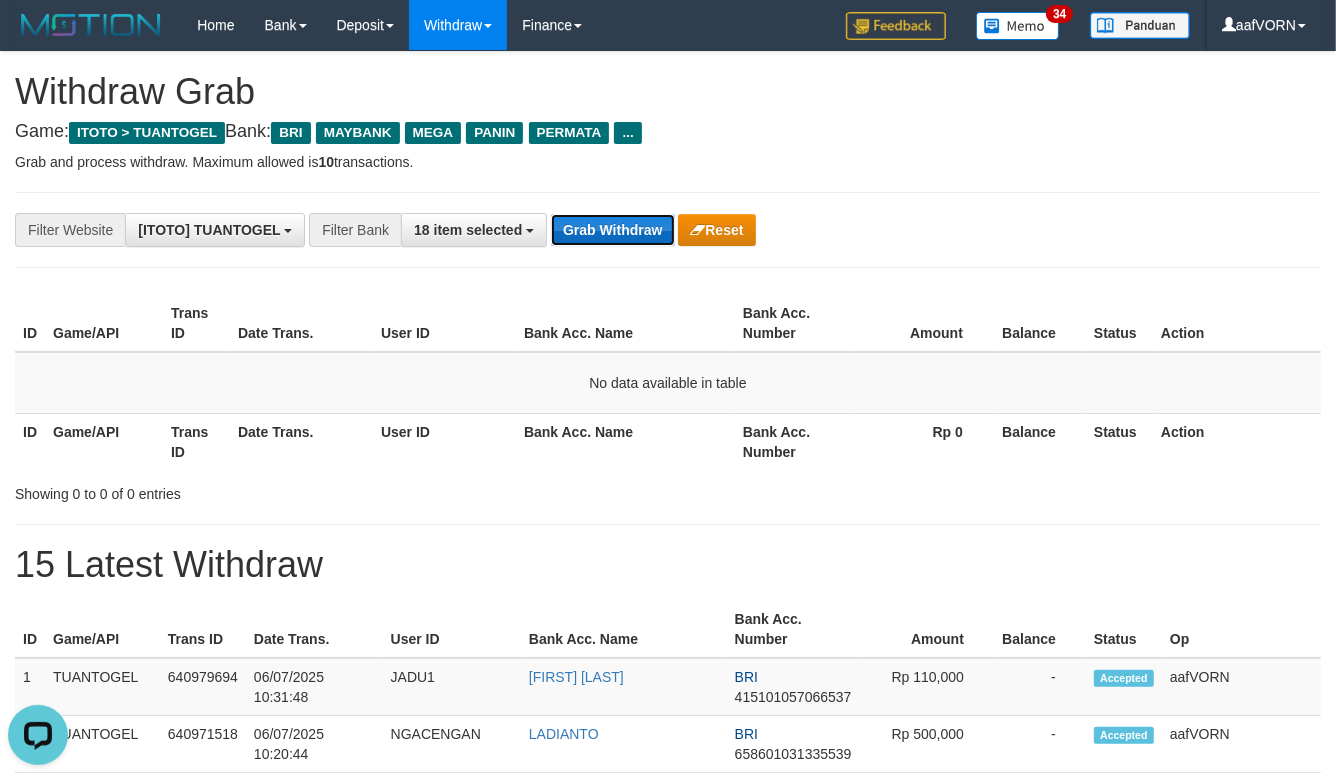 click on "Grab Withdraw" at bounding box center (612, 230) 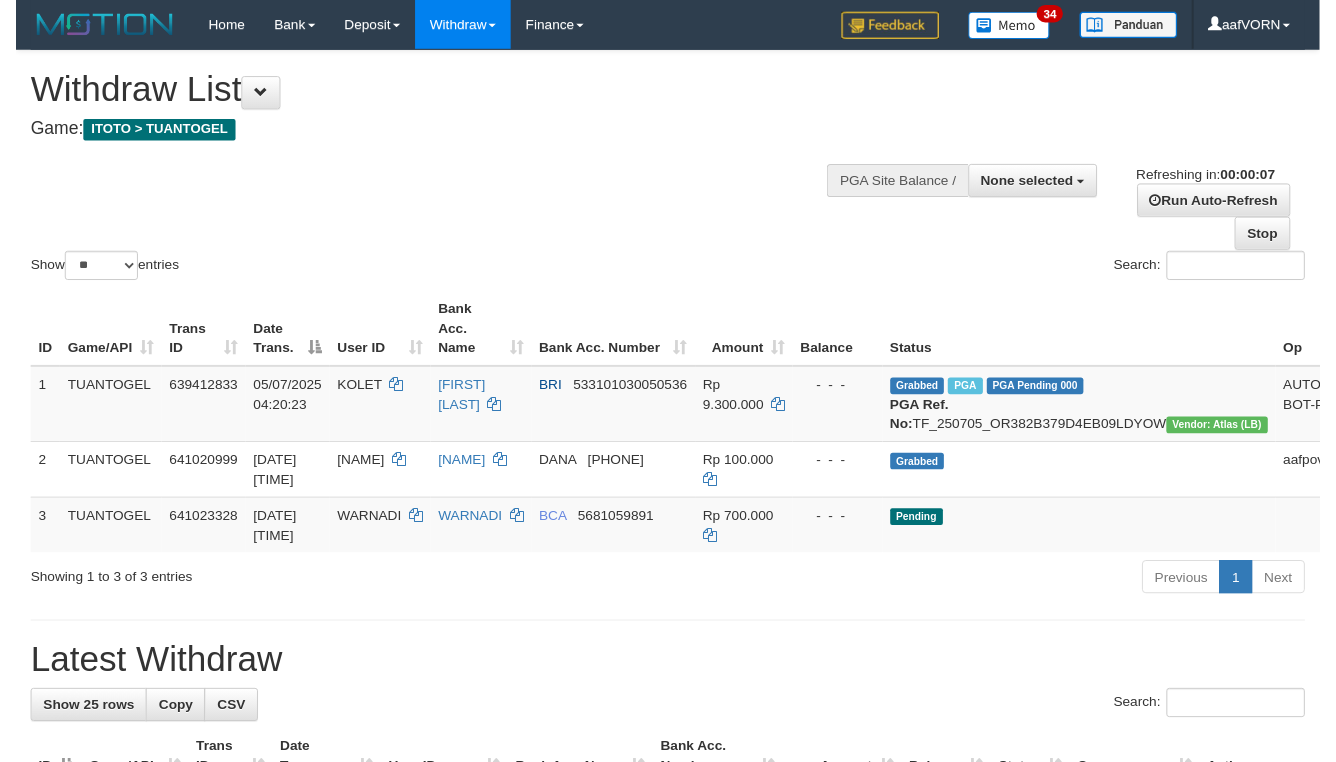 scroll, scrollTop: 0, scrollLeft: 0, axis: both 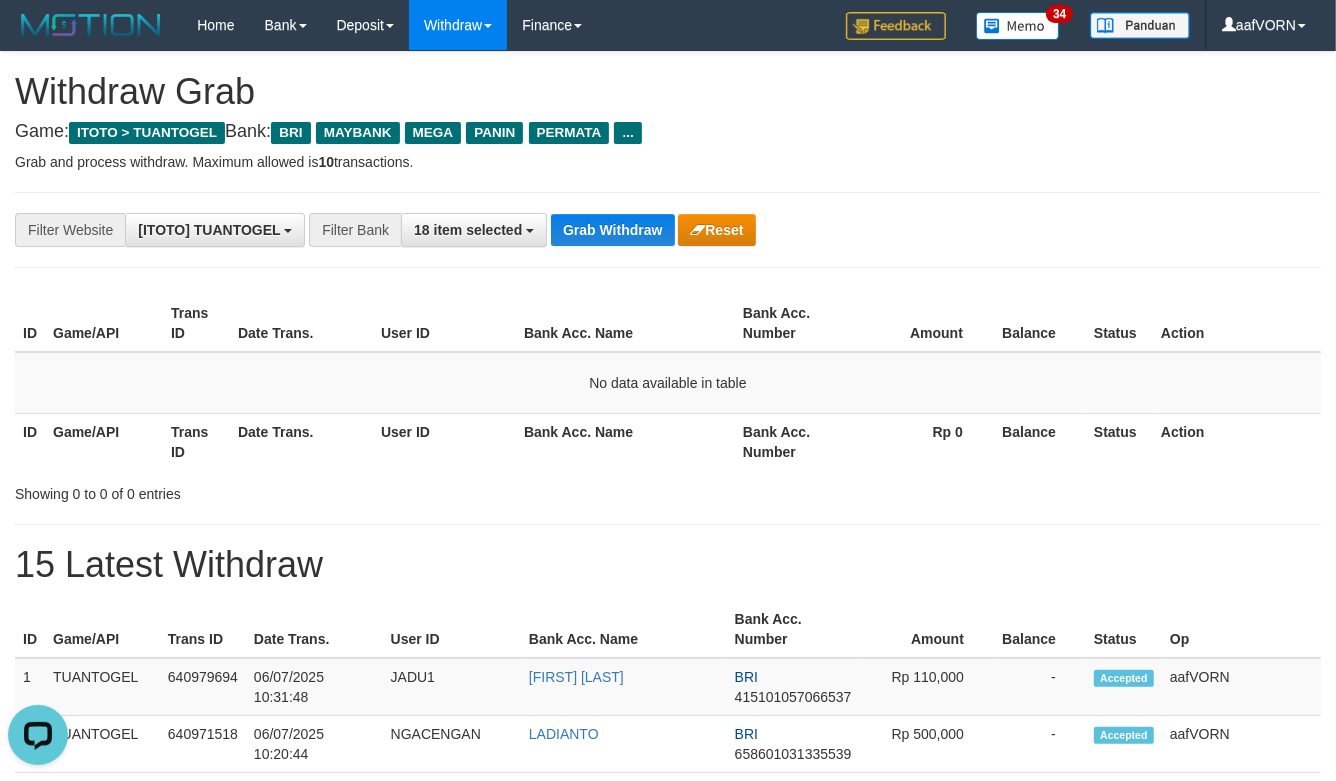 click on "**********" at bounding box center [668, 230] 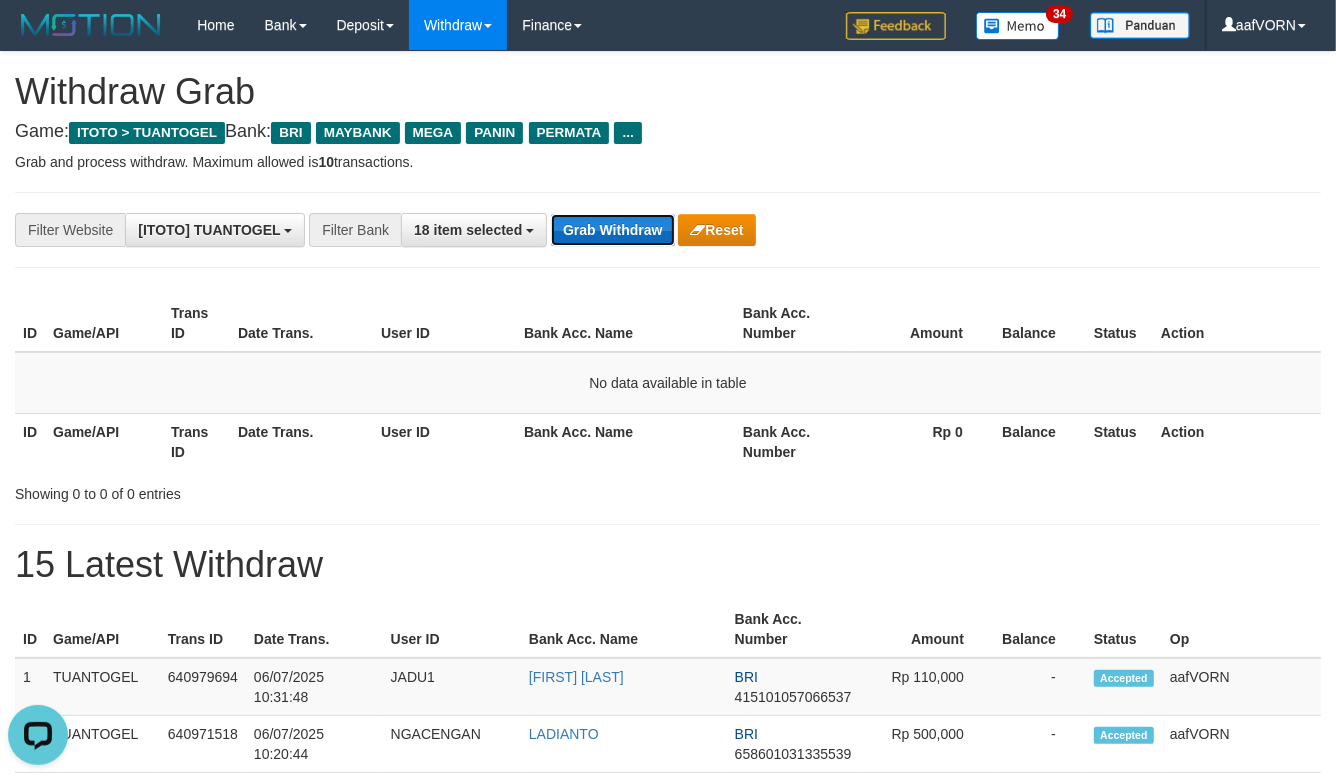 click on "Grab Withdraw" at bounding box center [612, 230] 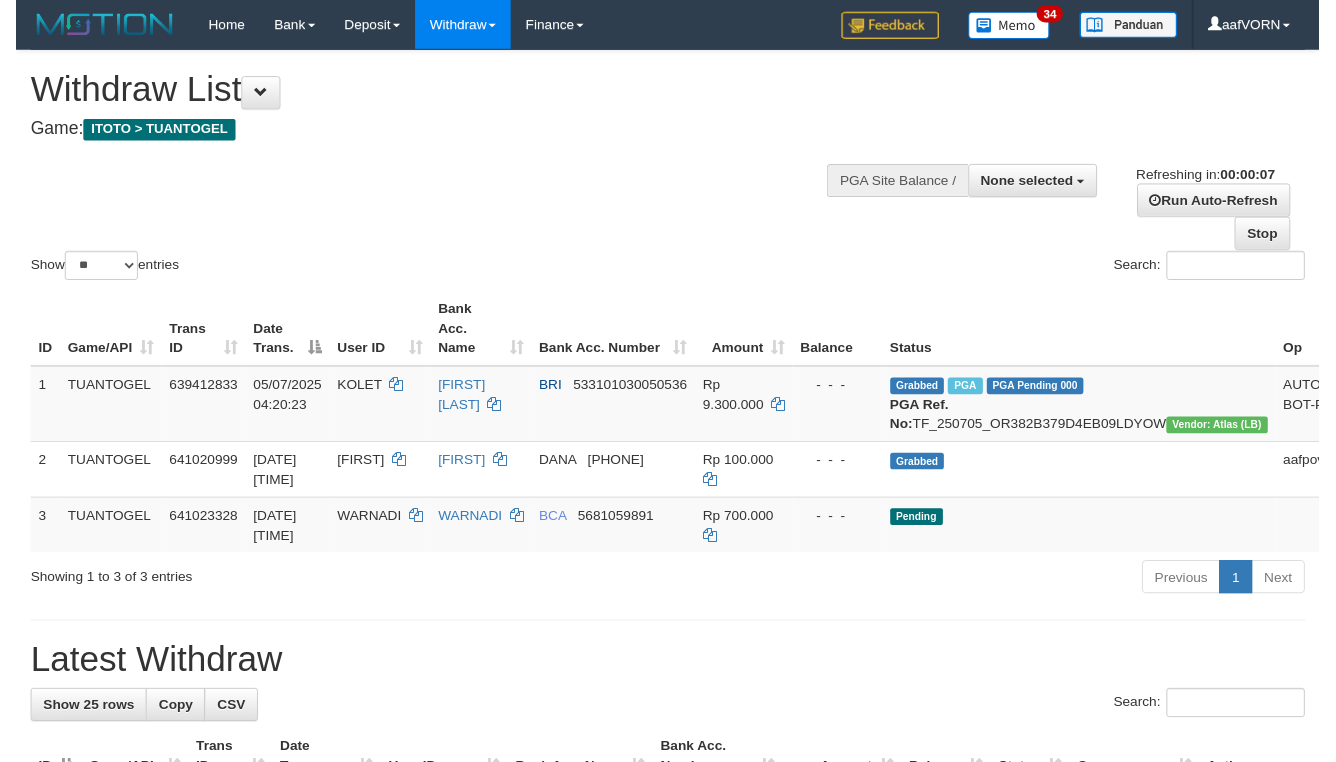 scroll, scrollTop: 0, scrollLeft: 0, axis: both 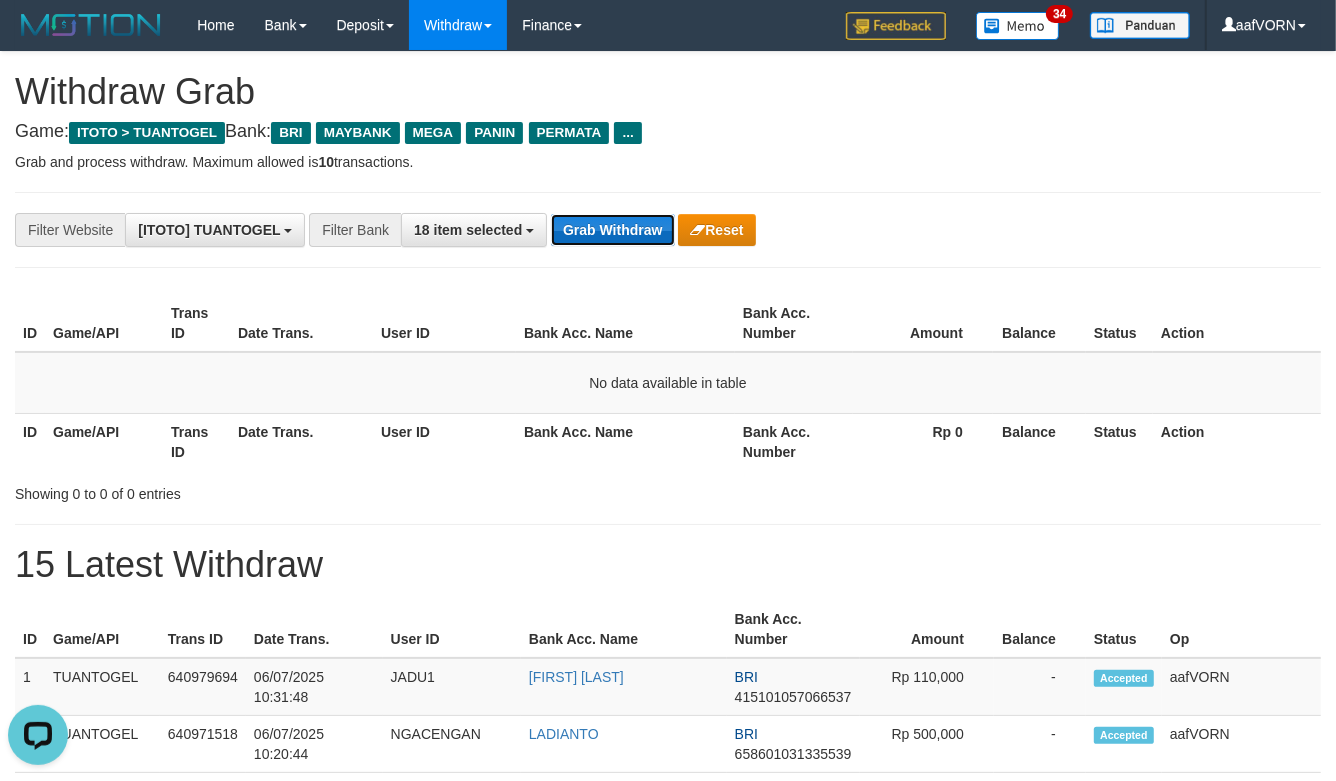 click on "Grab Withdraw" at bounding box center (612, 230) 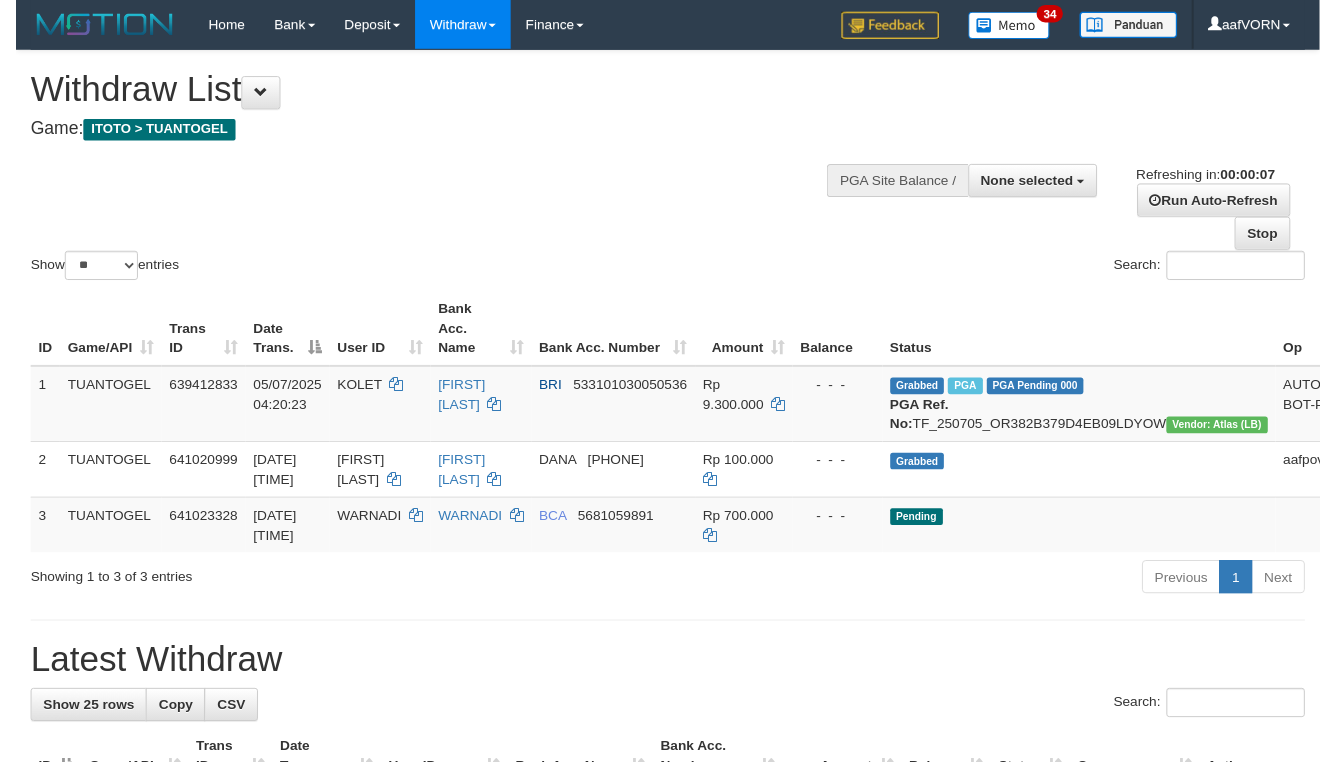 scroll, scrollTop: 0, scrollLeft: 0, axis: both 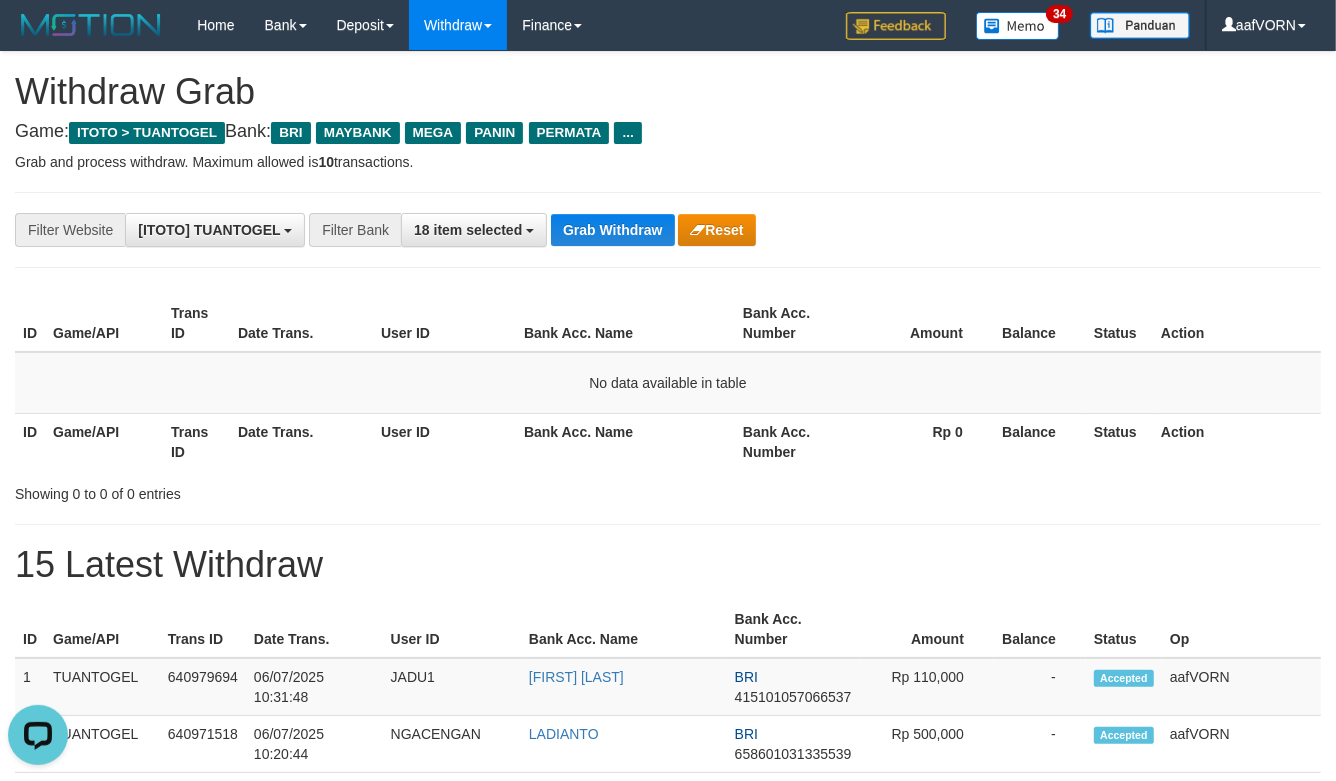 click on "**********" at bounding box center (668, 230) 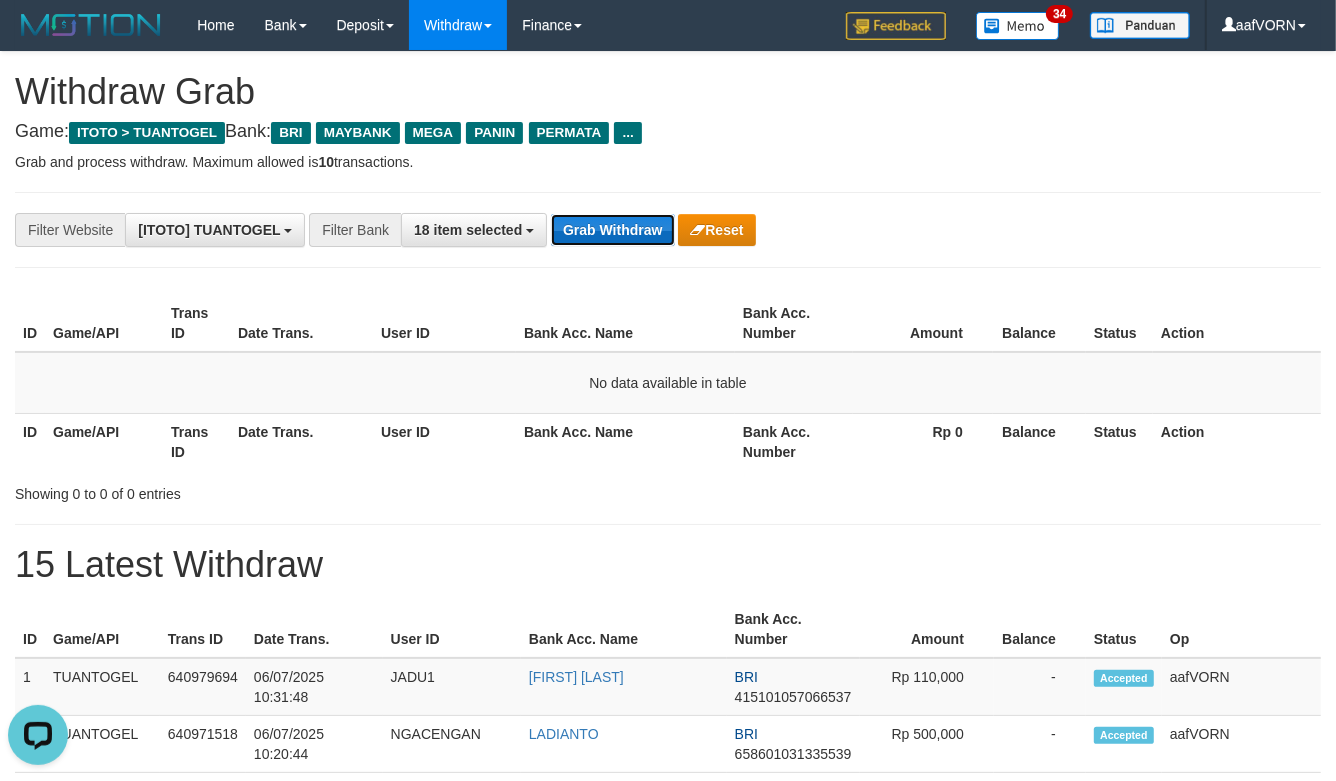 click on "Grab Withdraw" at bounding box center (612, 230) 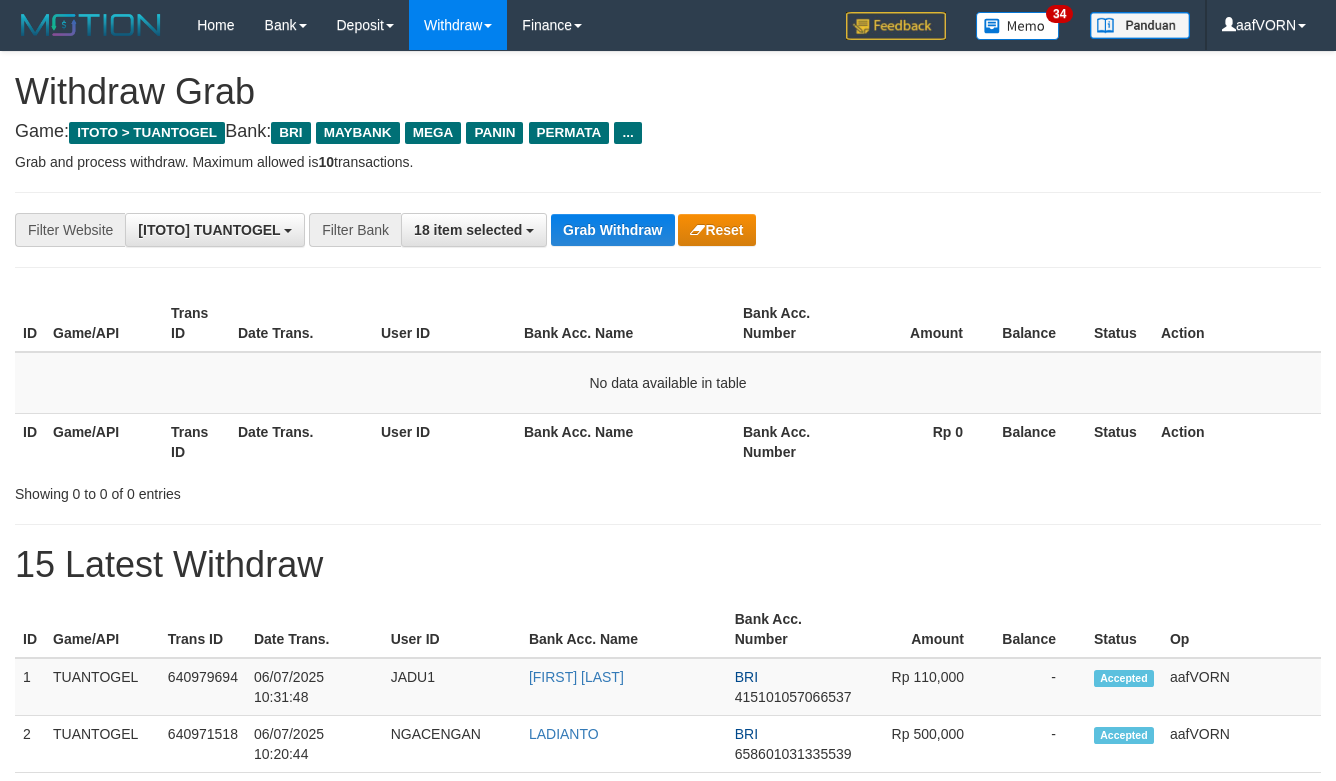 scroll, scrollTop: 0, scrollLeft: 0, axis: both 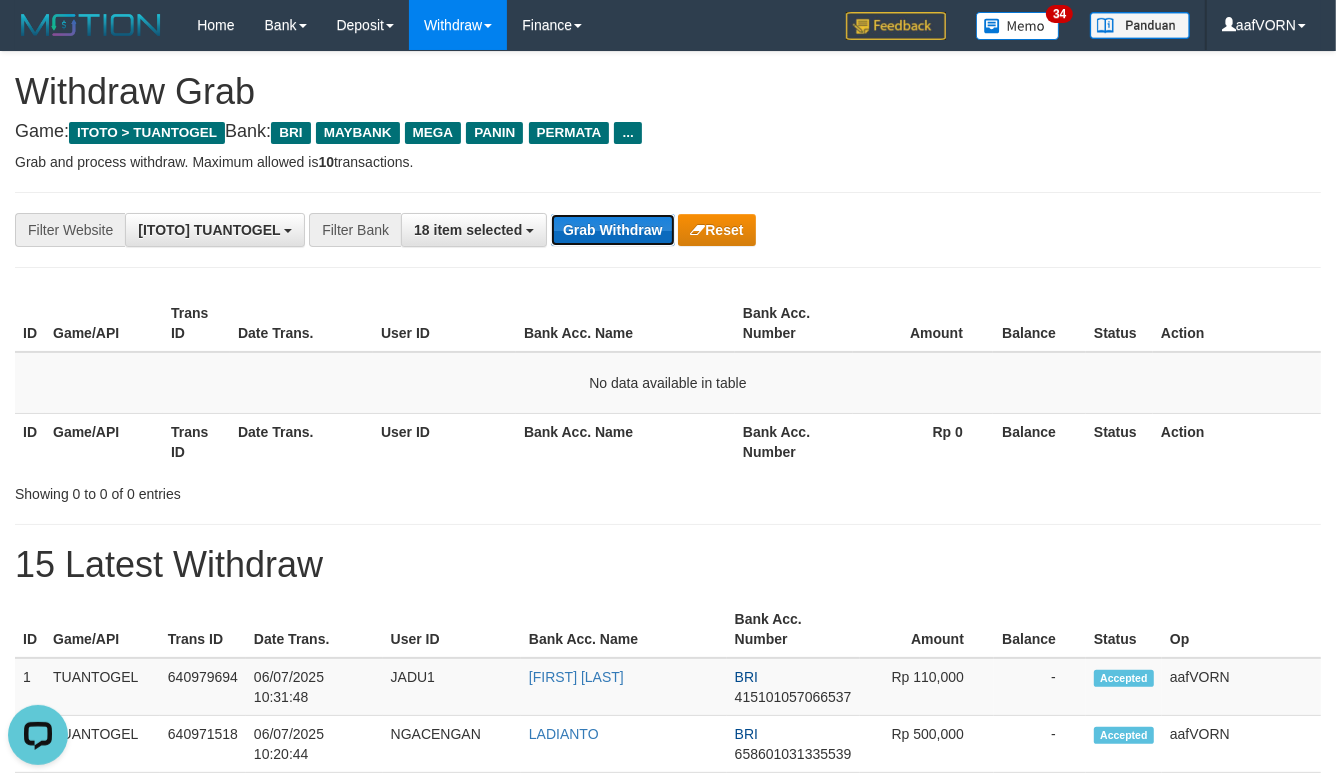 click on "Grab Withdraw" at bounding box center (612, 230) 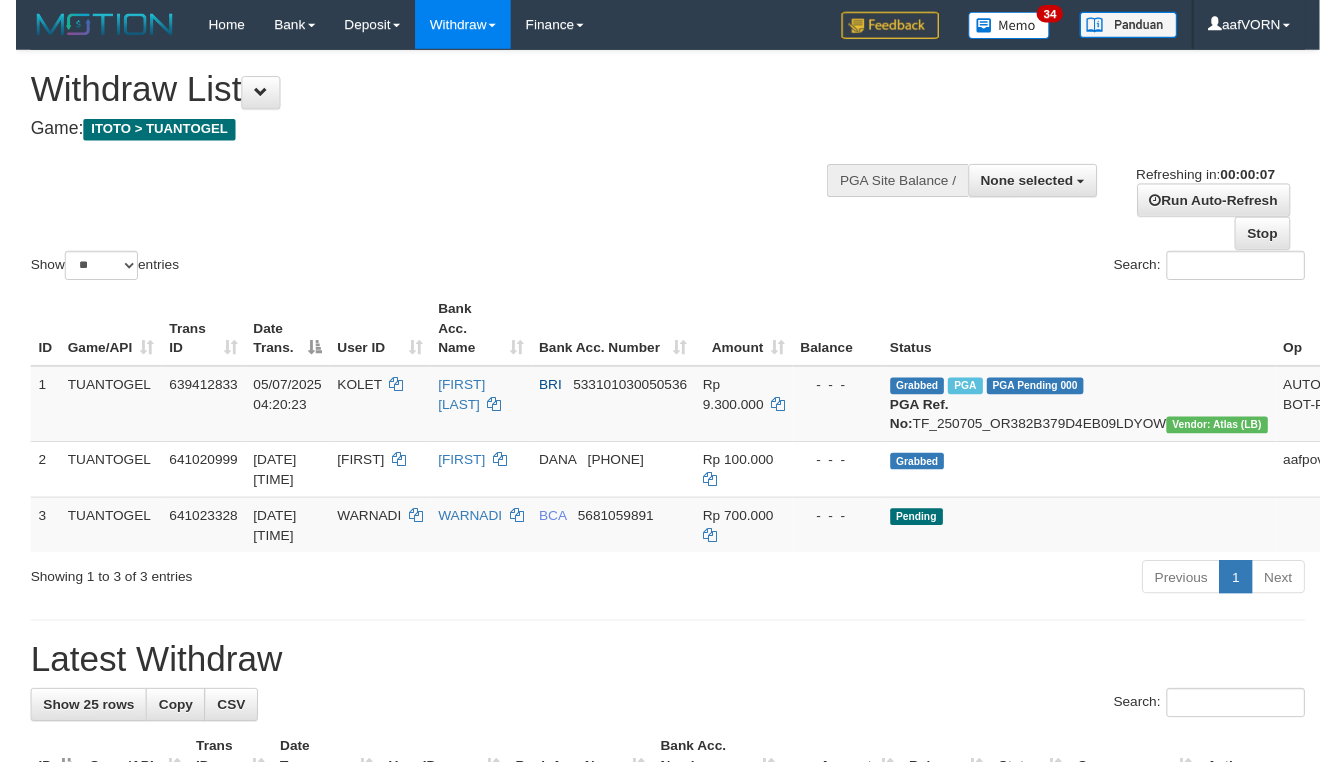 scroll, scrollTop: 0, scrollLeft: 0, axis: both 